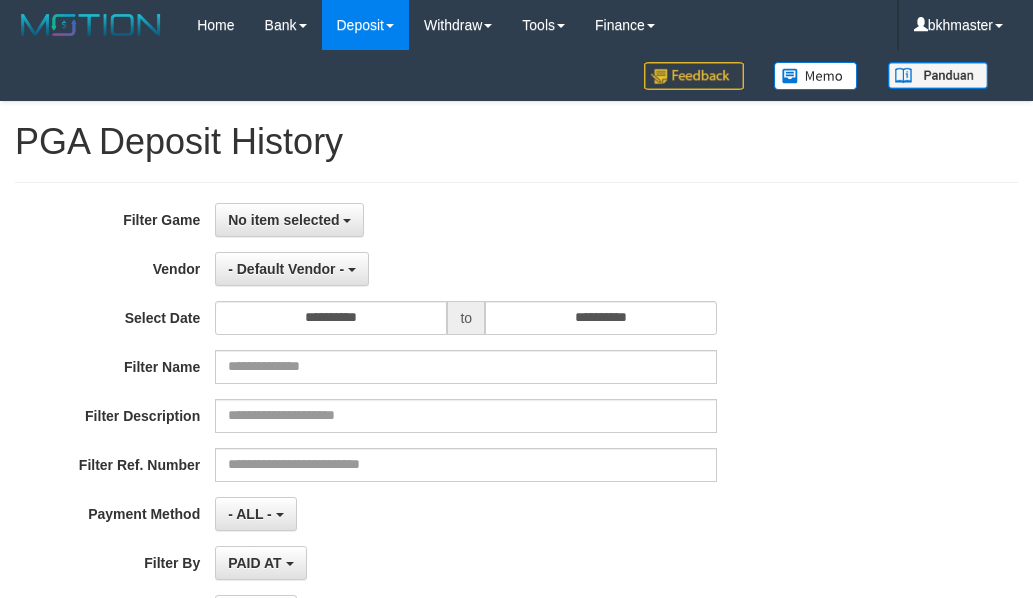 select on "**********" 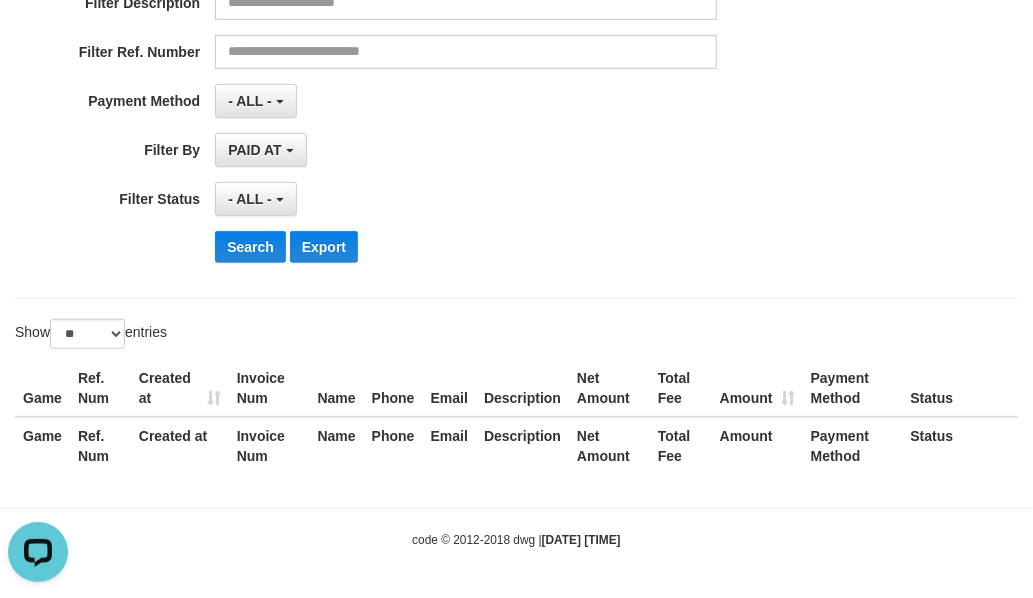 scroll, scrollTop: 0, scrollLeft: 0, axis: both 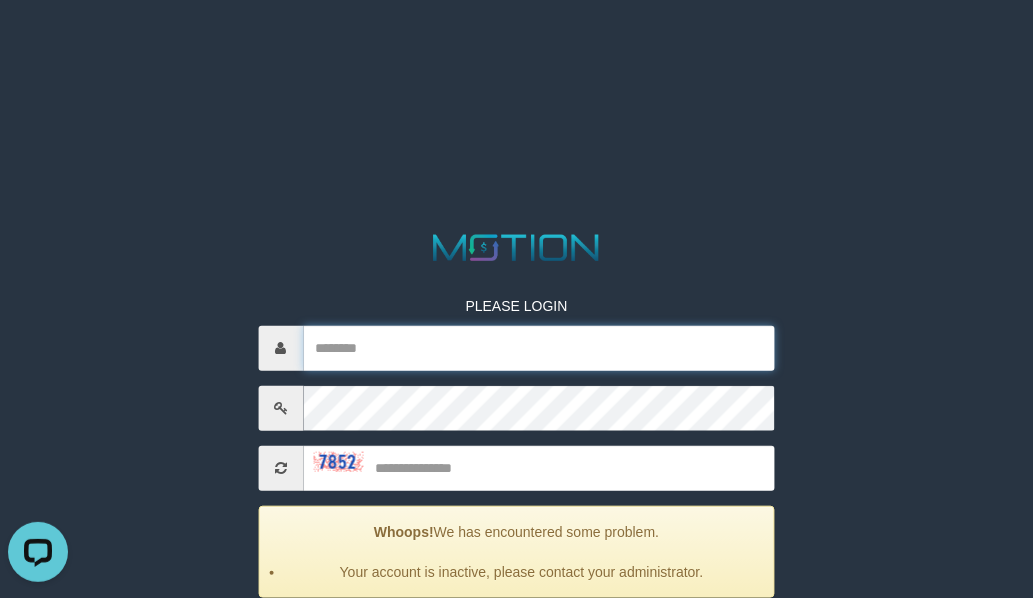 type on "*********" 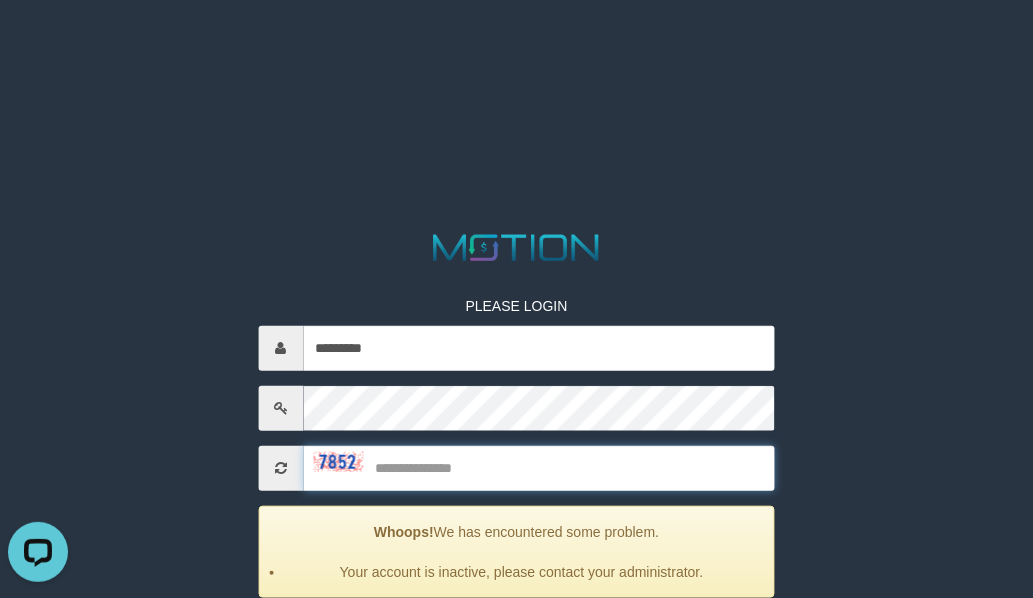 click at bounding box center [539, 467] 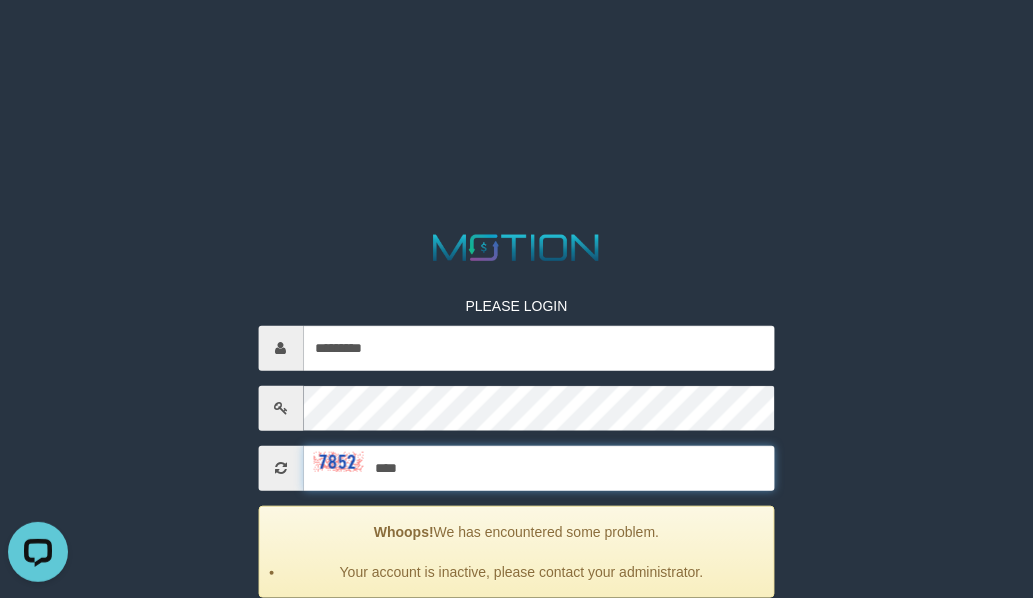 type on "****" 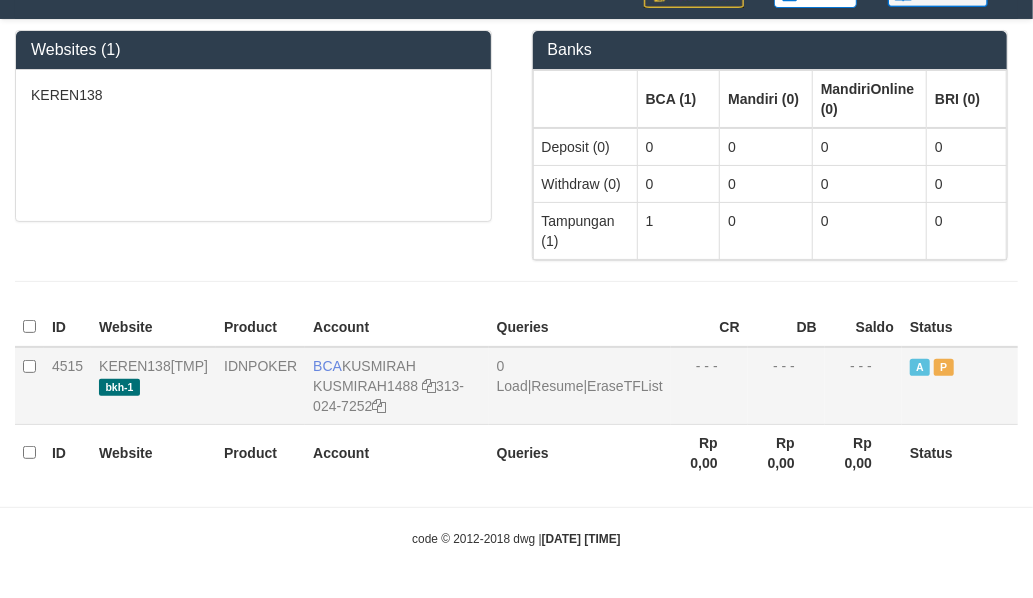 scroll, scrollTop: 0, scrollLeft: 0, axis: both 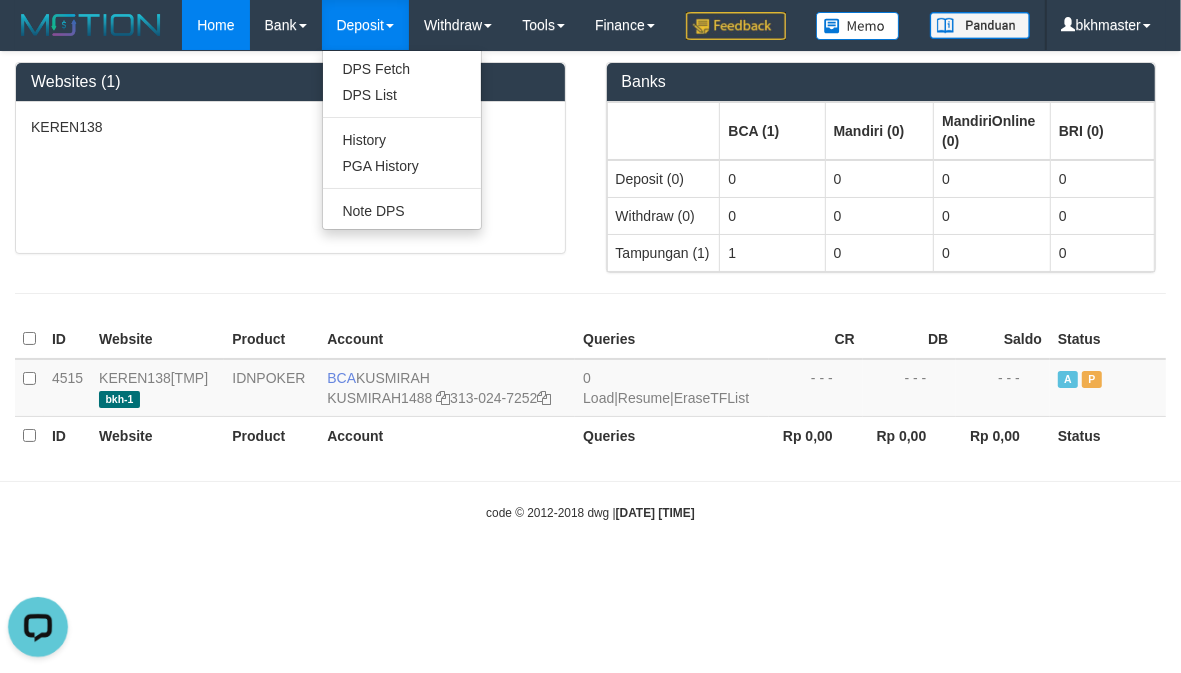click on "Deposit" at bounding box center [365, 25] 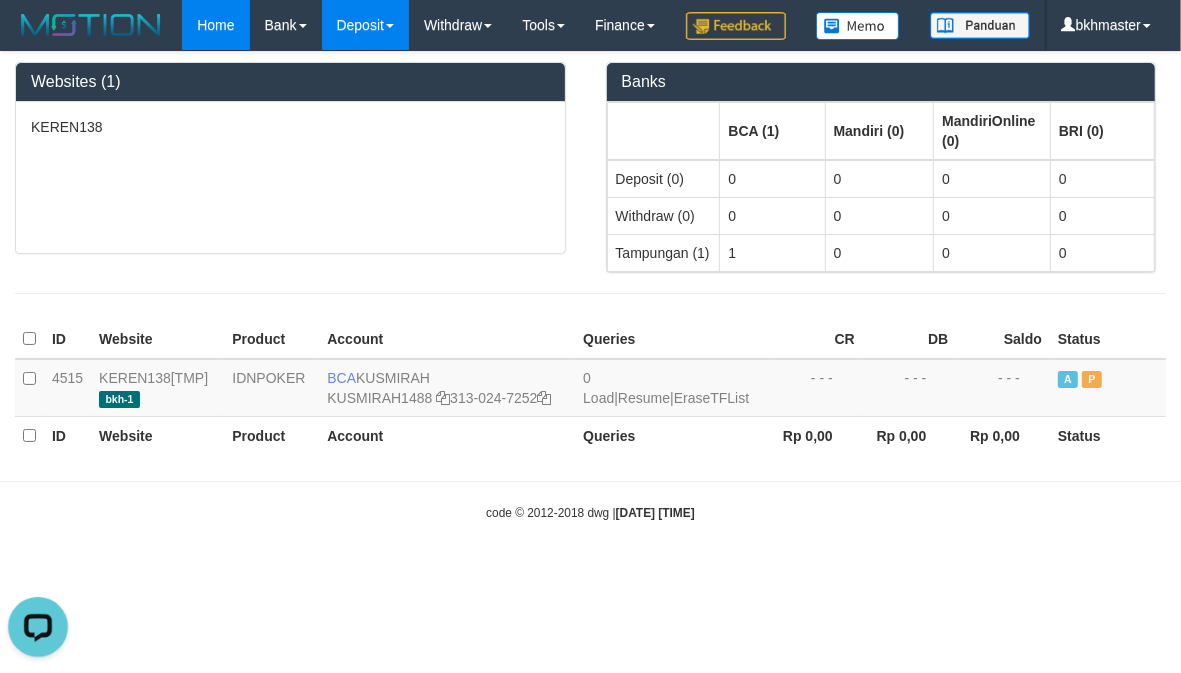click on "Deposit" at bounding box center [365, 25] 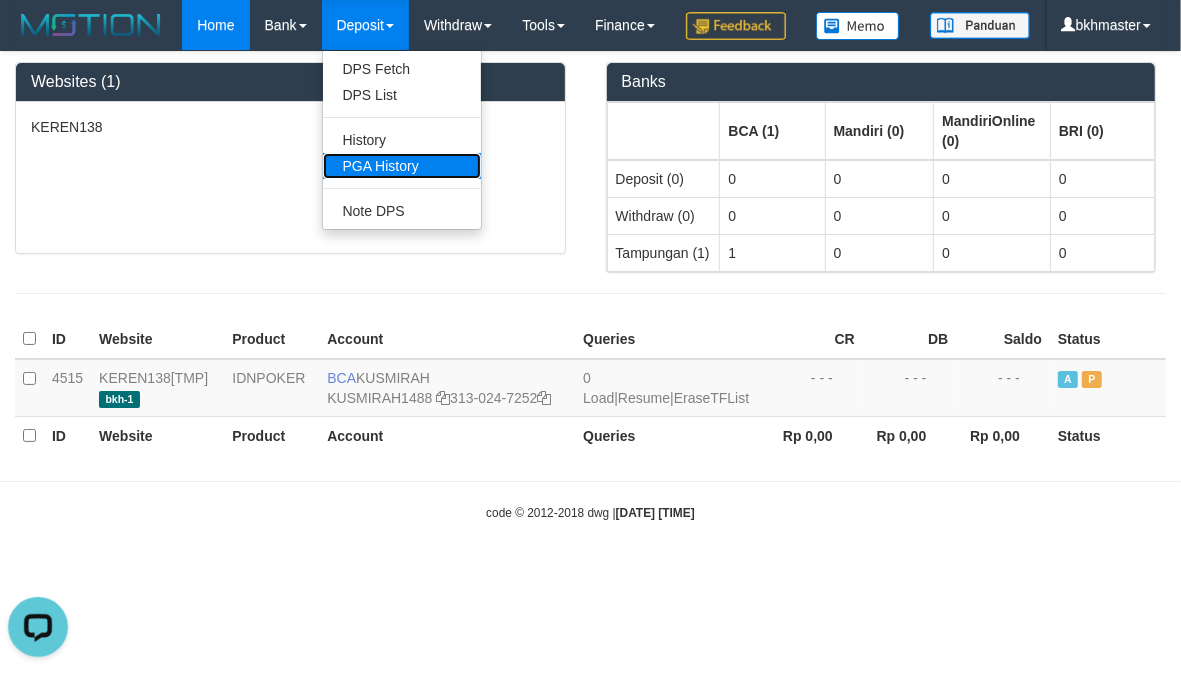 click on "PGA History" at bounding box center (402, 166) 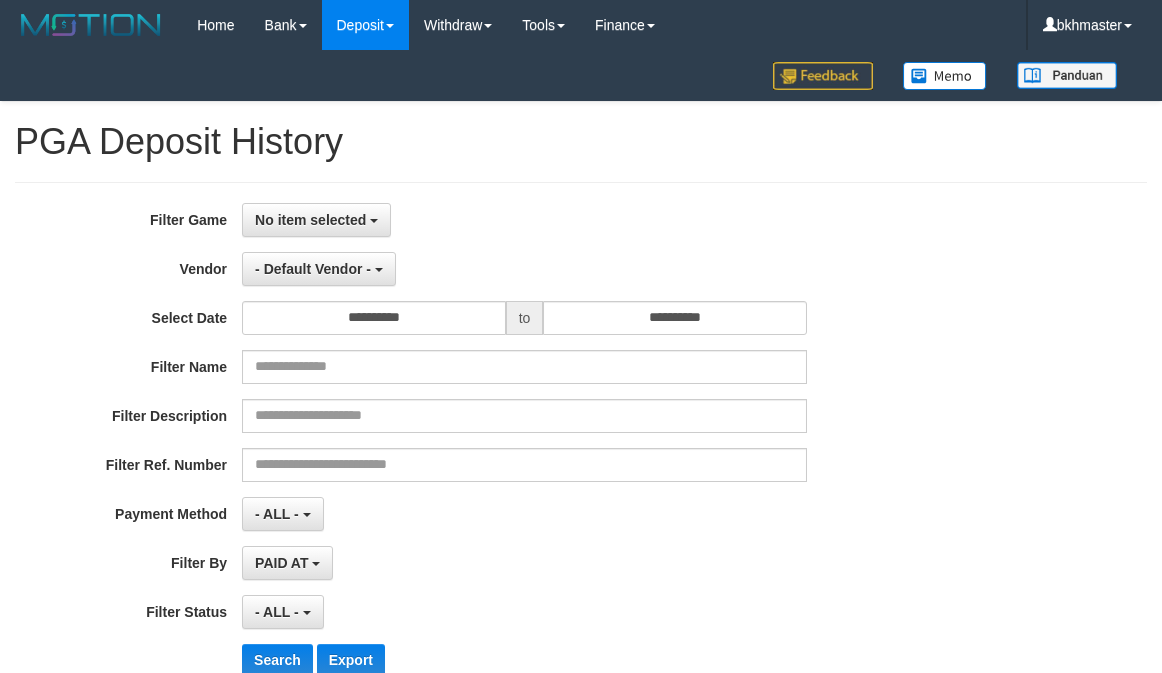 select 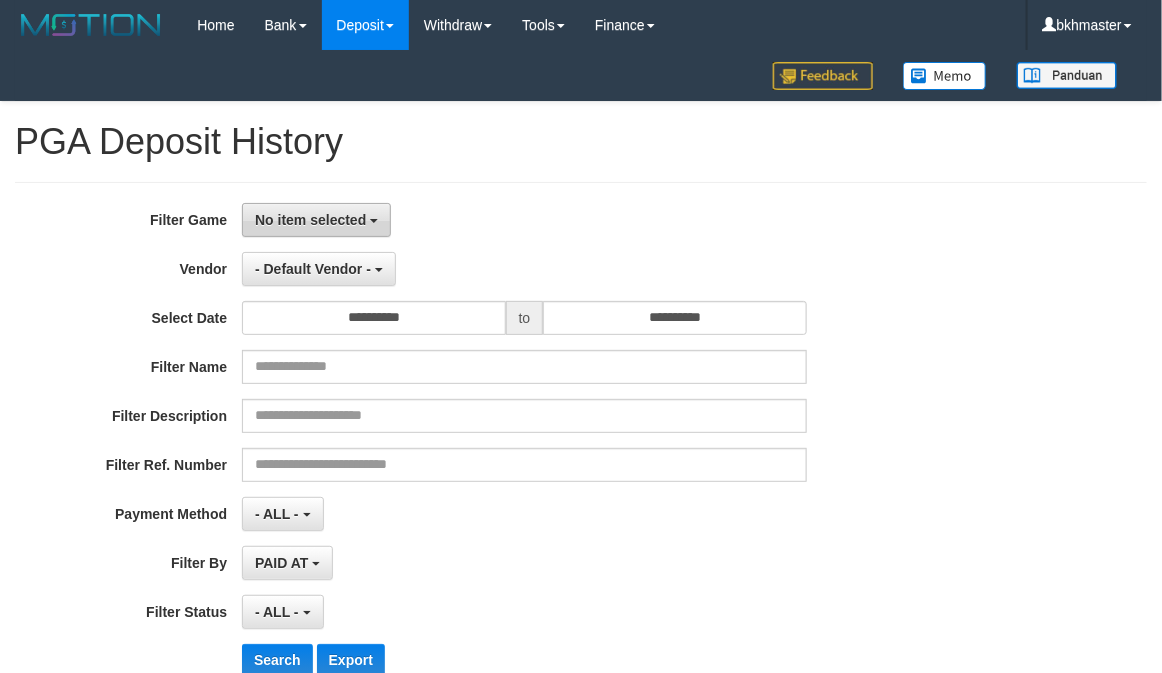 click on "No item selected" at bounding box center [316, 220] 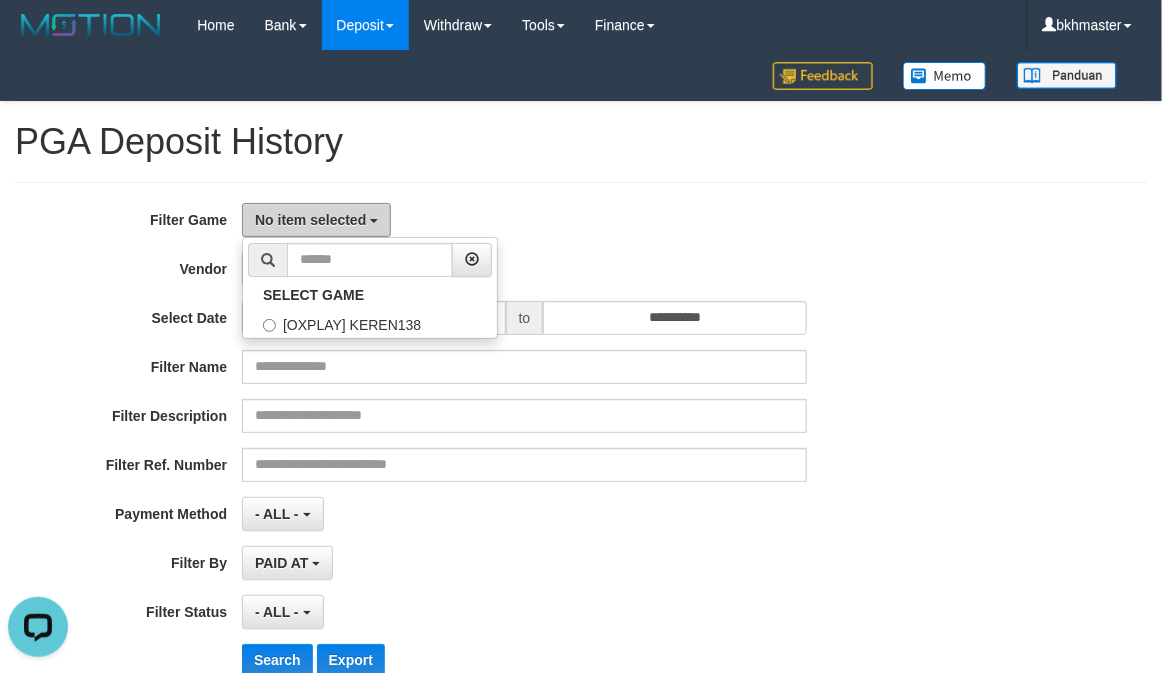 scroll, scrollTop: 0, scrollLeft: 0, axis: both 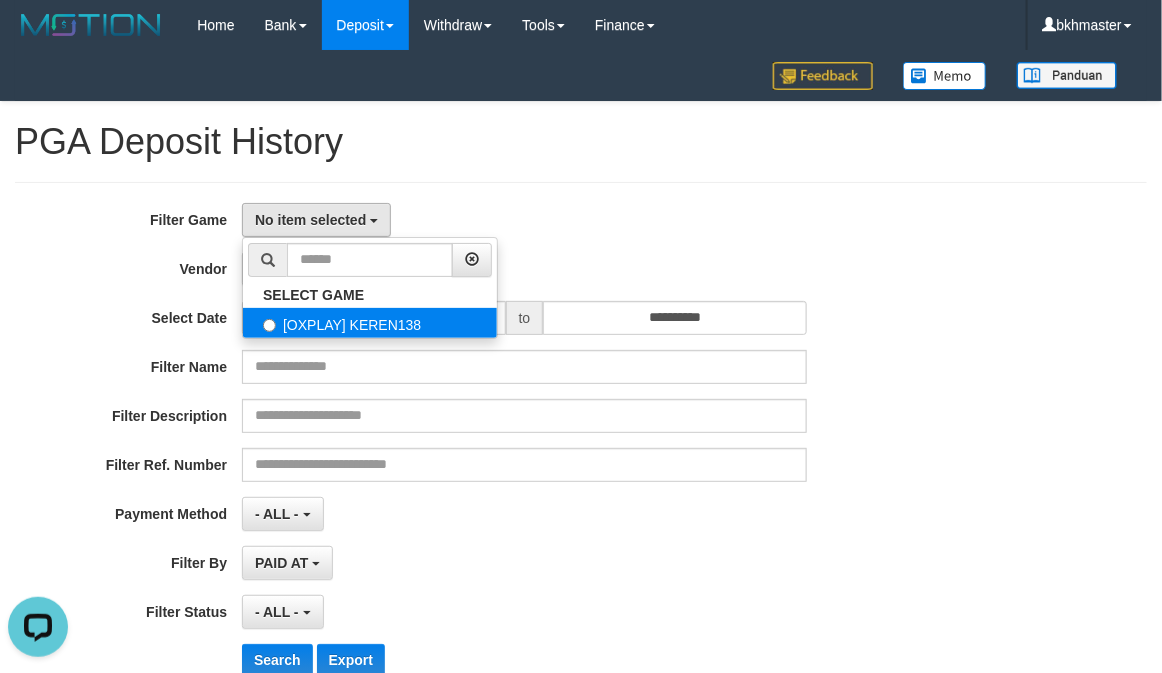 select on "****" 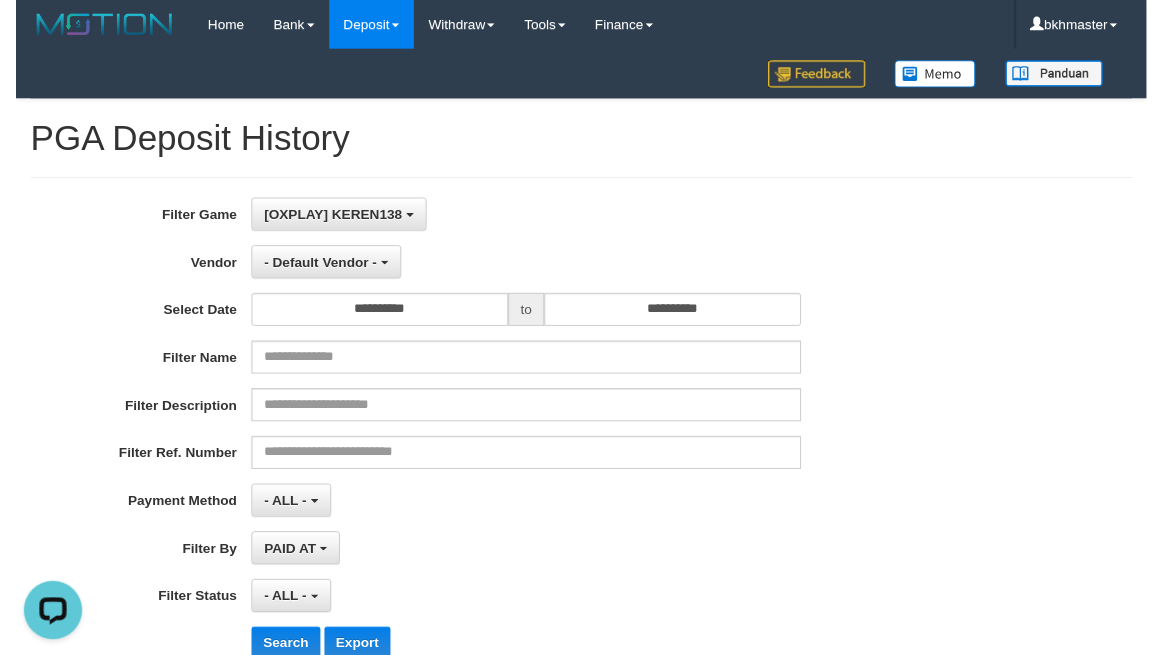 scroll, scrollTop: 17, scrollLeft: 0, axis: vertical 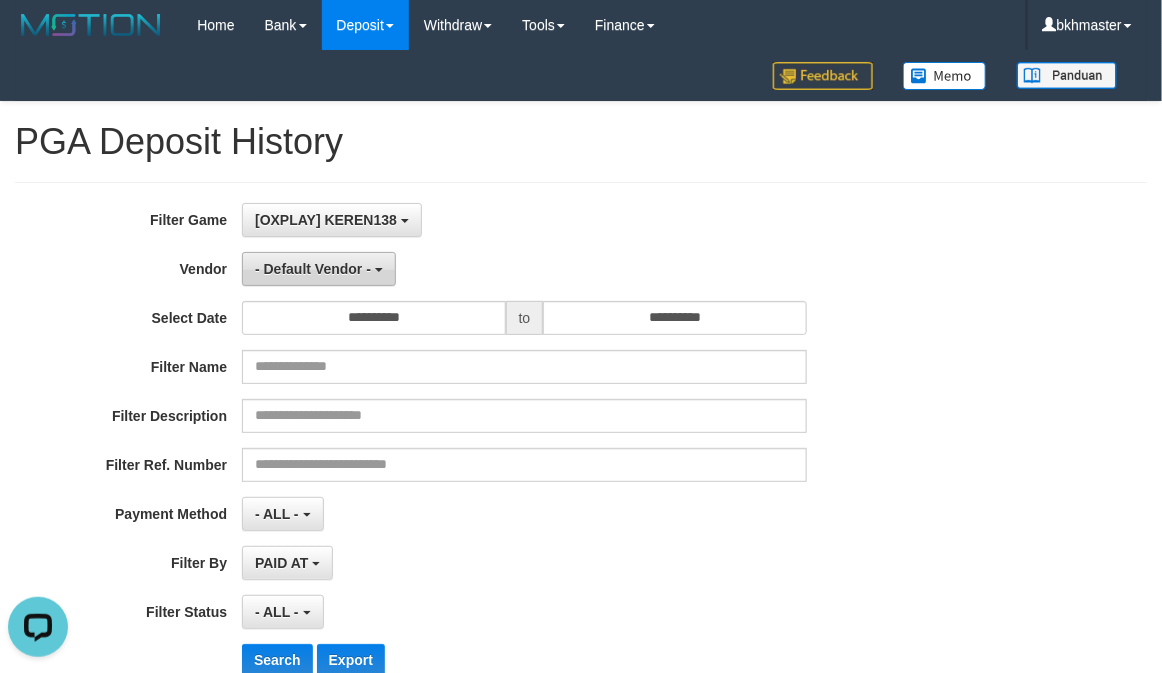 click on "- Default Vendor -" at bounding box center [313, 269] 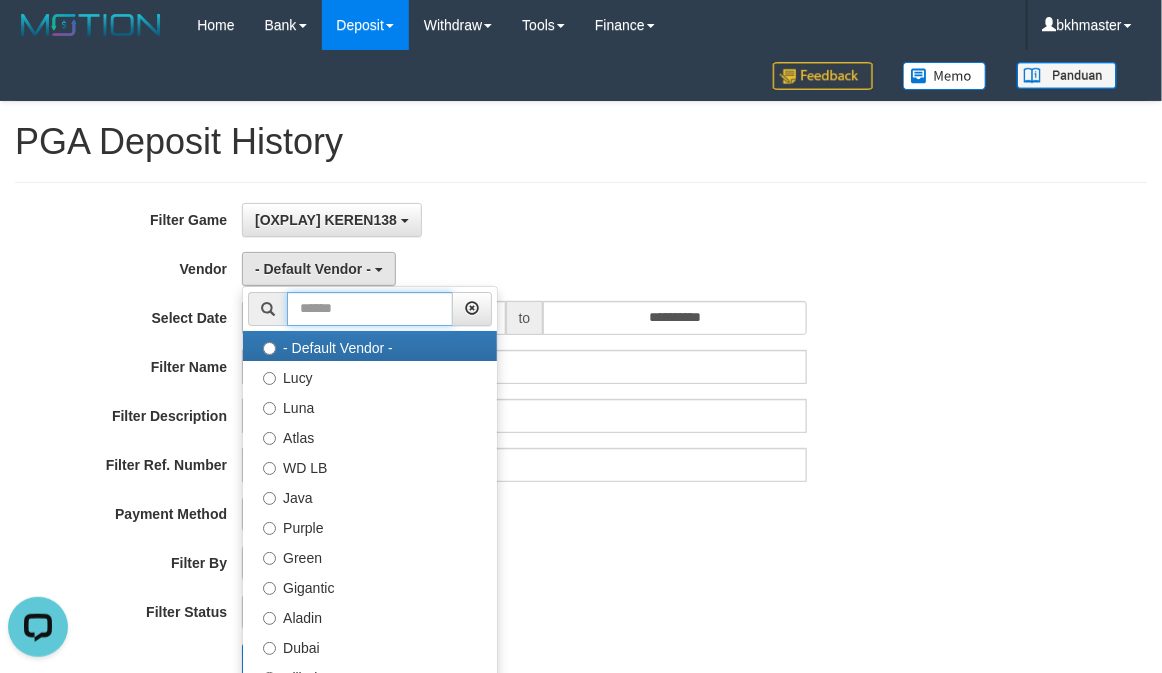click at bounding box center [370, 309] 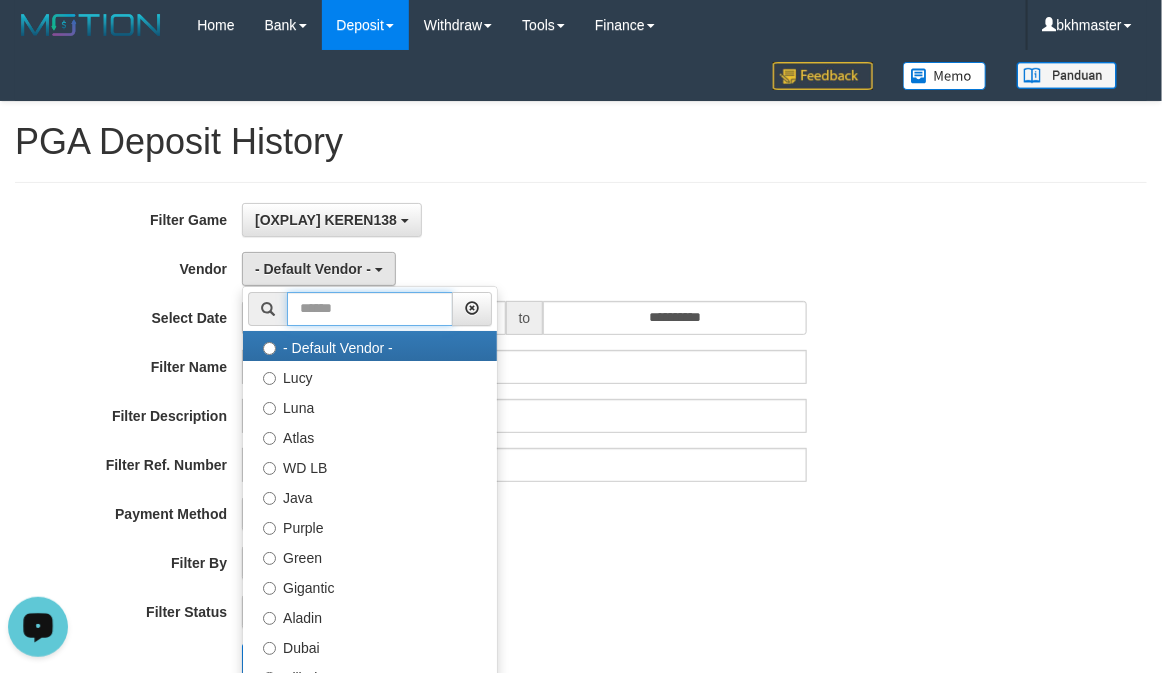 click at bounding box center [370, 309] 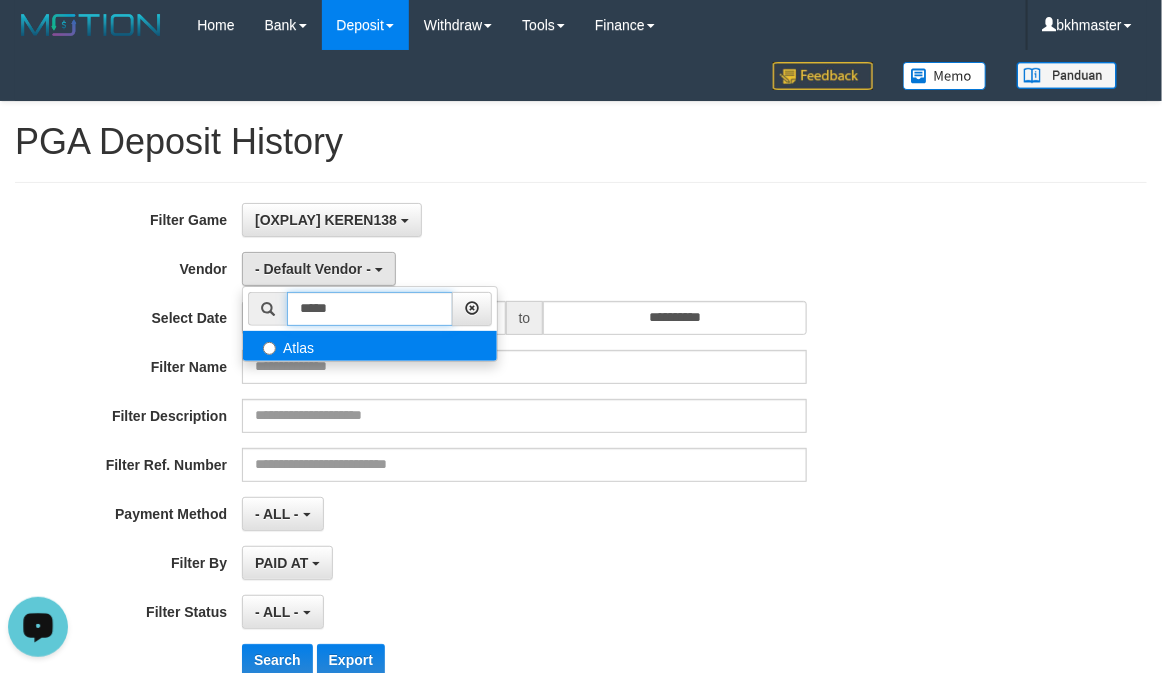 type on "*****" 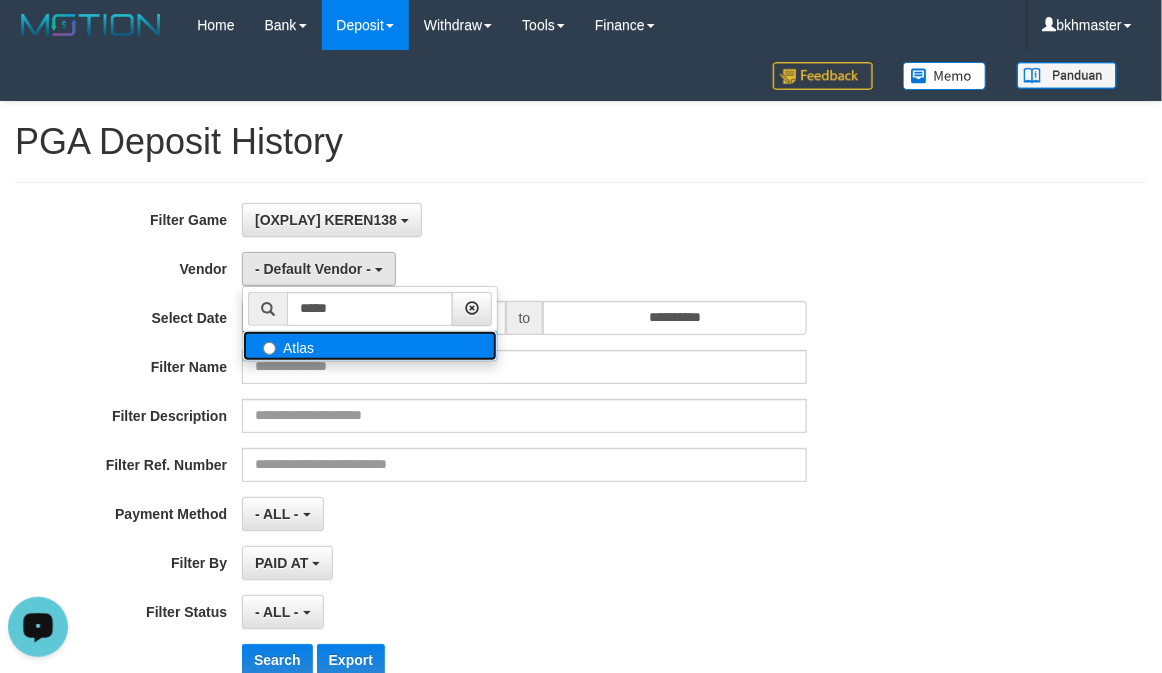 click on "Atlas" at bounding box center (370, 346) 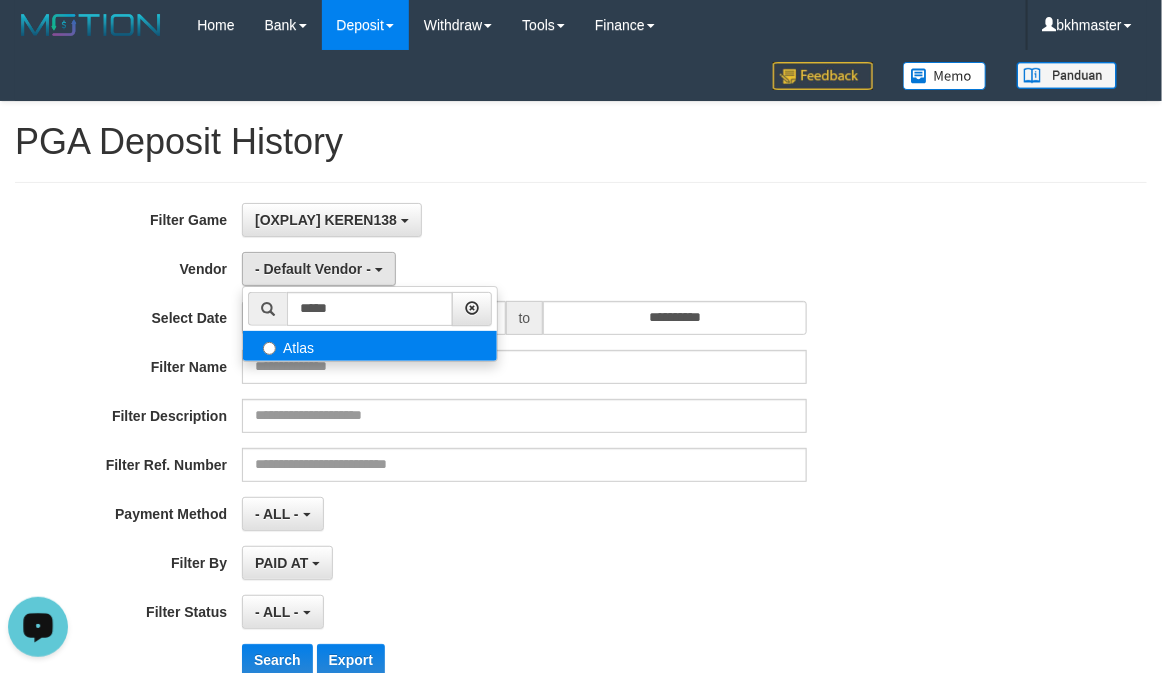 select on "**********" 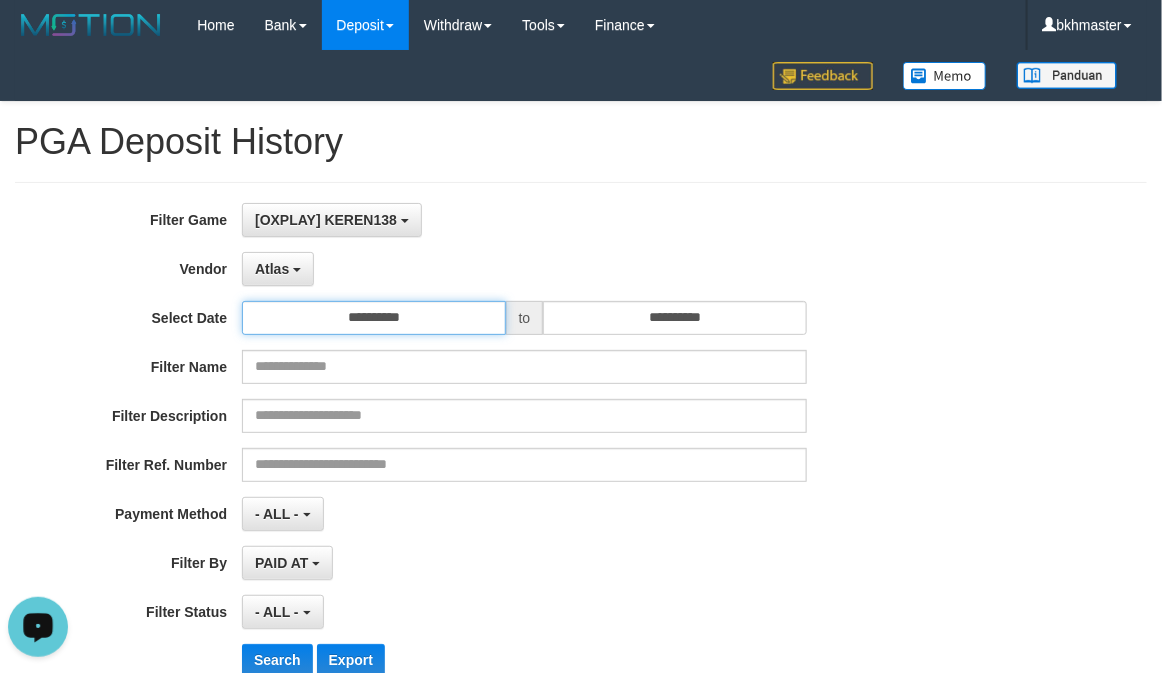 click on "**********" at bounding box center (374, 318) 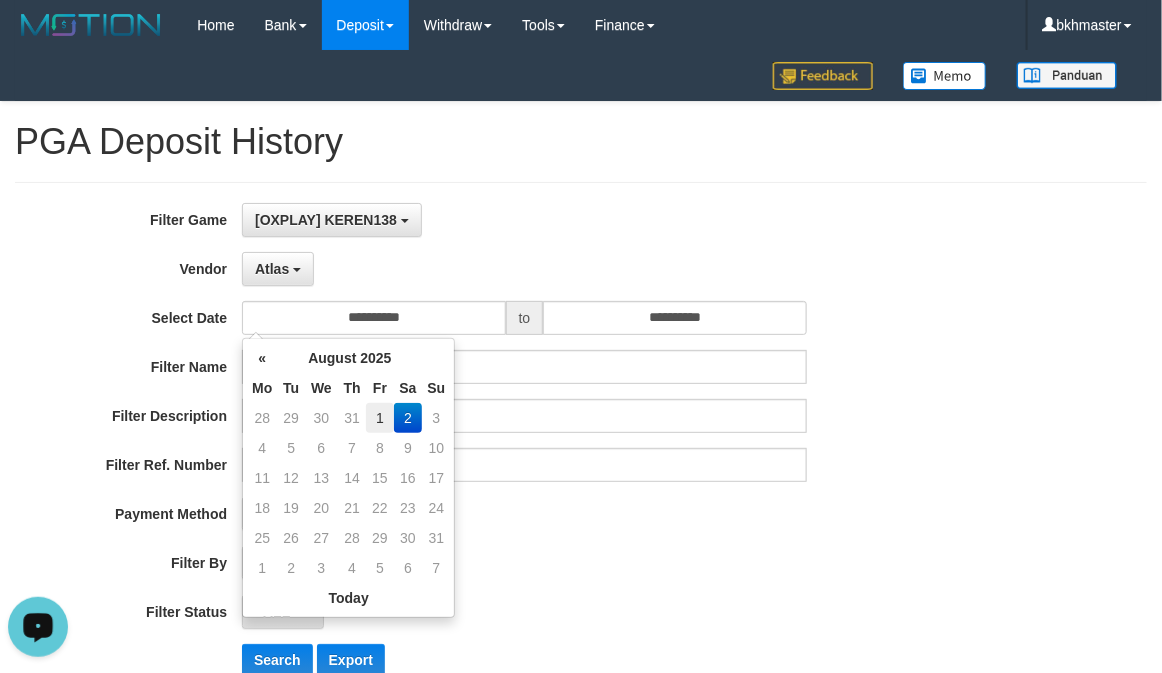 click on "1" at bounding box center (379, 418) 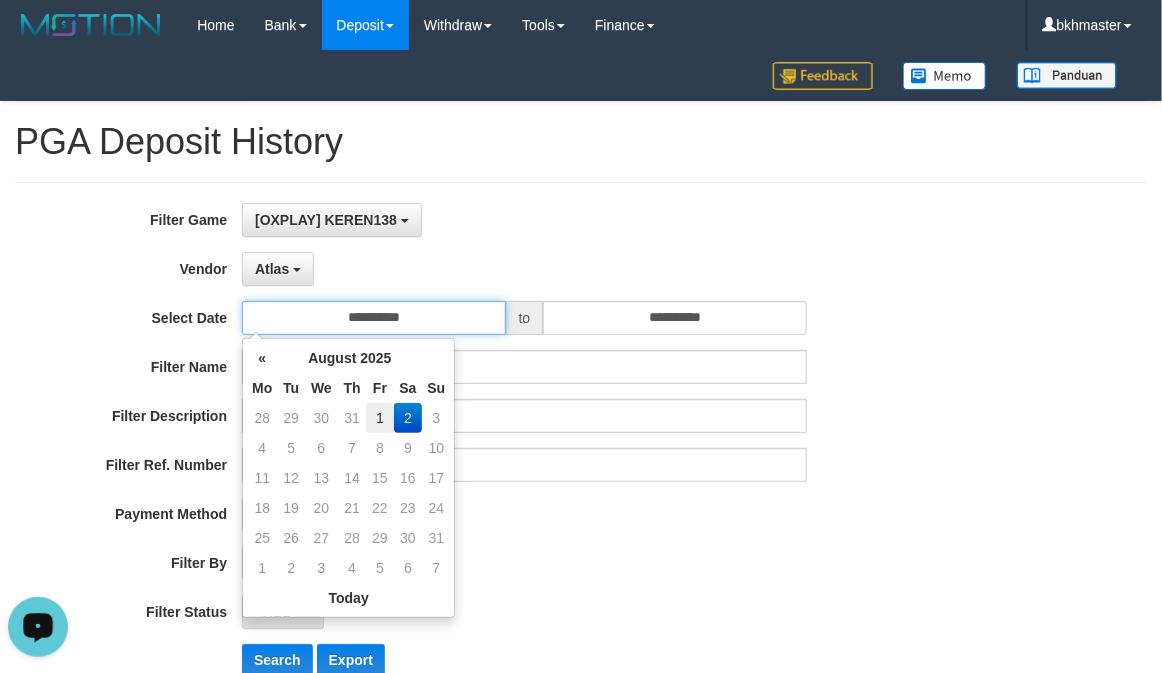 type on "**********" 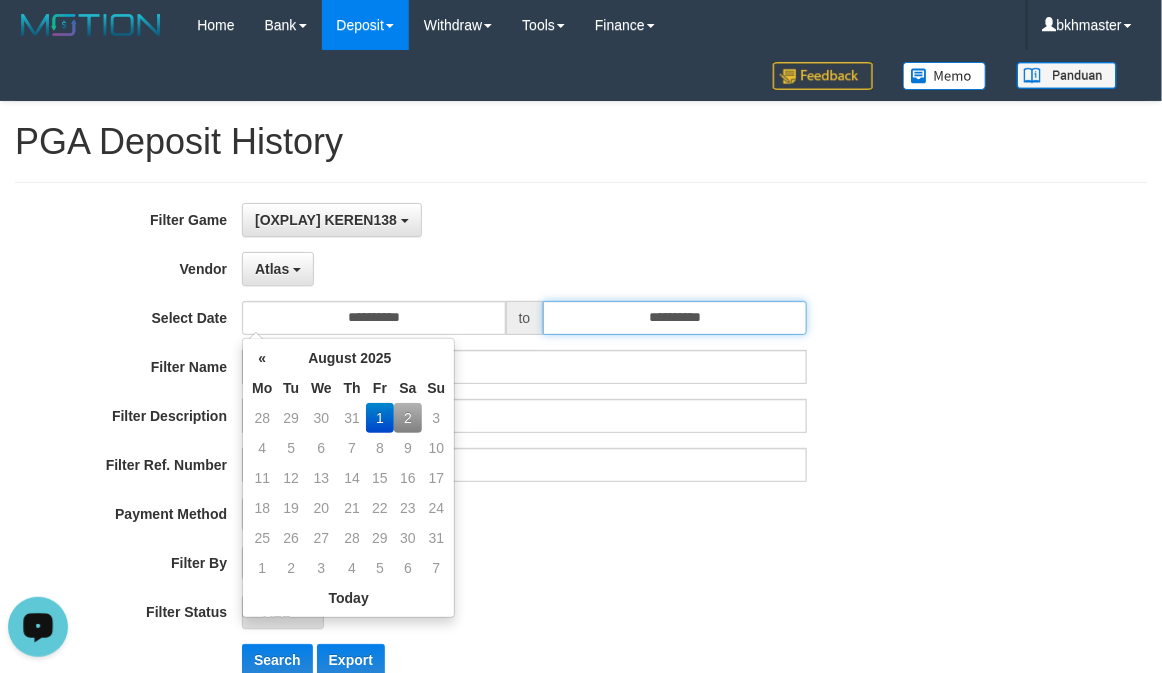 click on "**********" at bounding box center [675, 318] 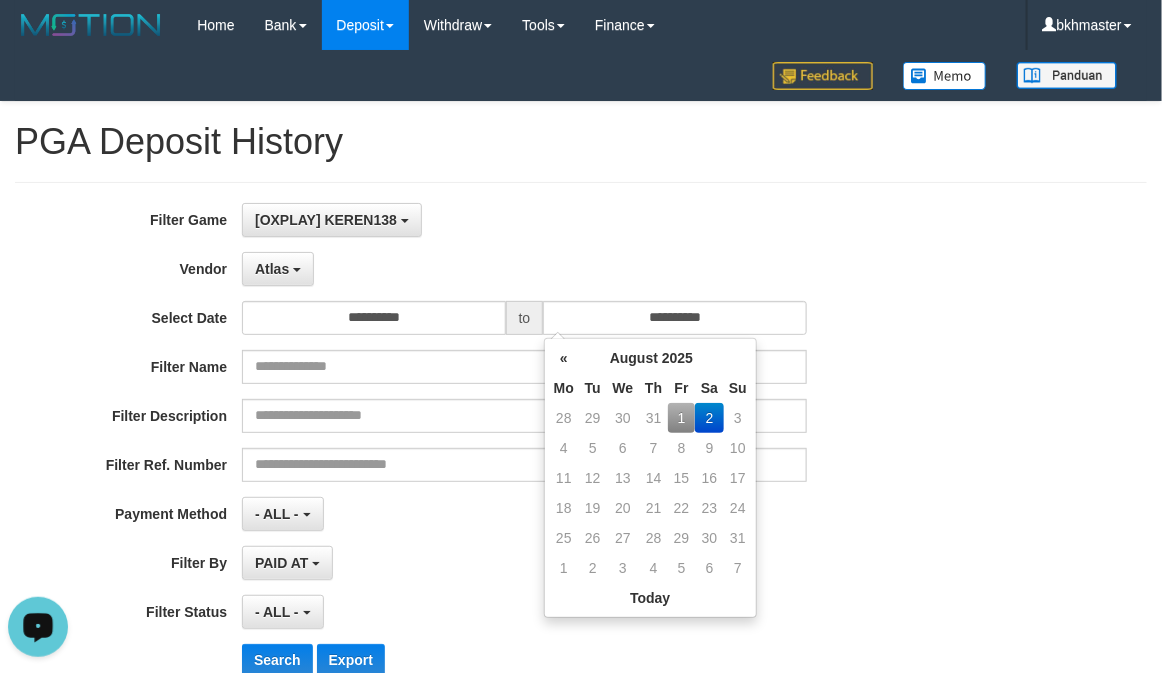 click on "1" at bounding box center [681, 418] 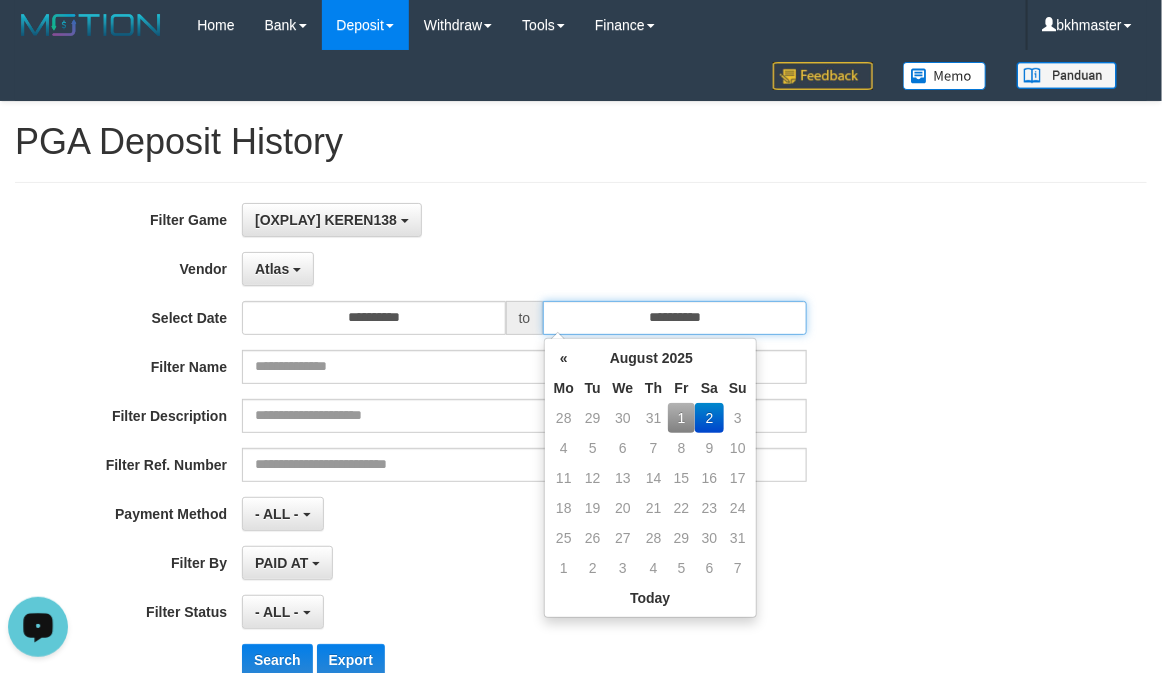 type on "**********" 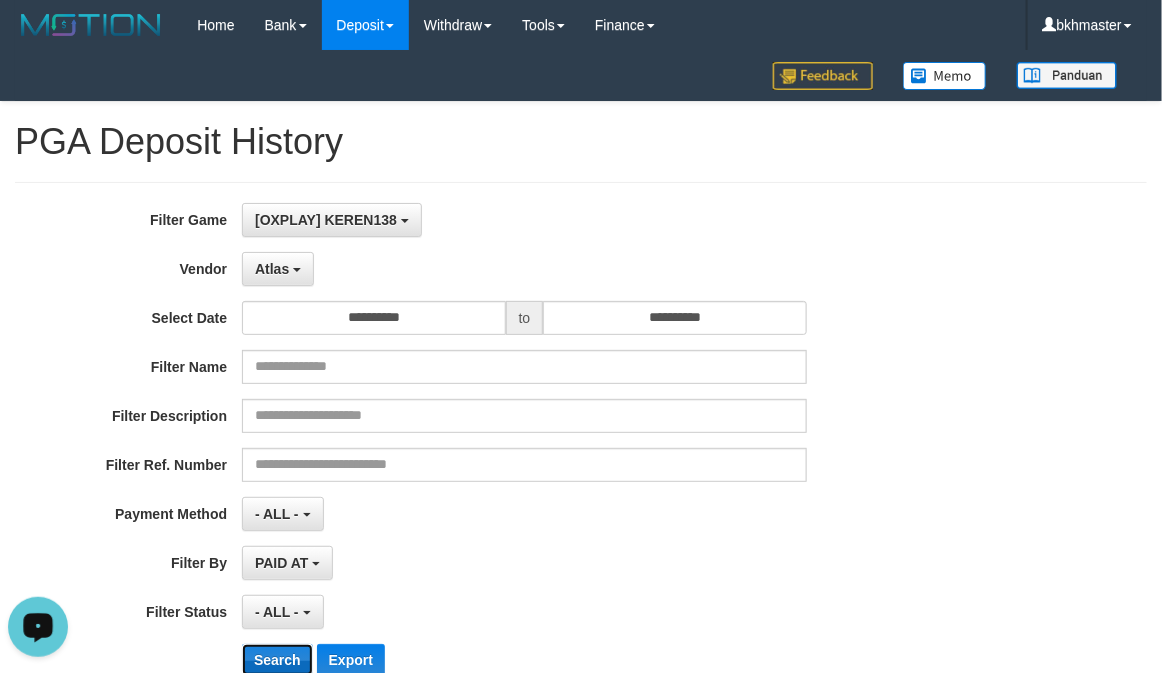 click on "Search" at bounding box center [277, 660] 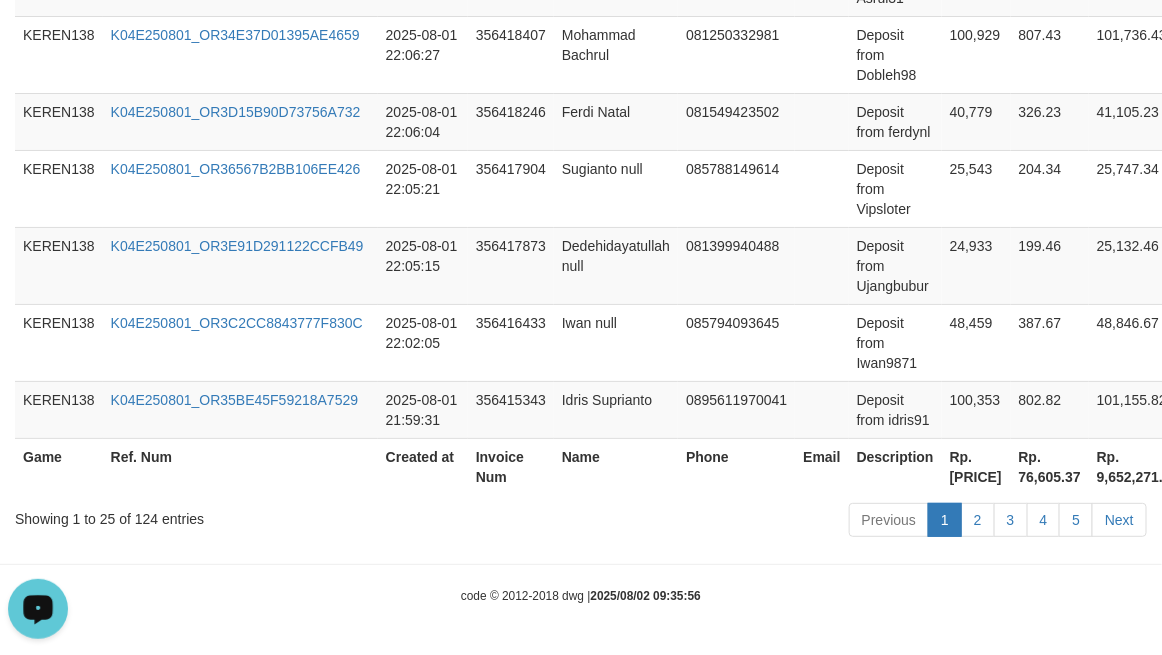 scroll, scrollTop: 2266, scrollLeft: 0, axis: vertical 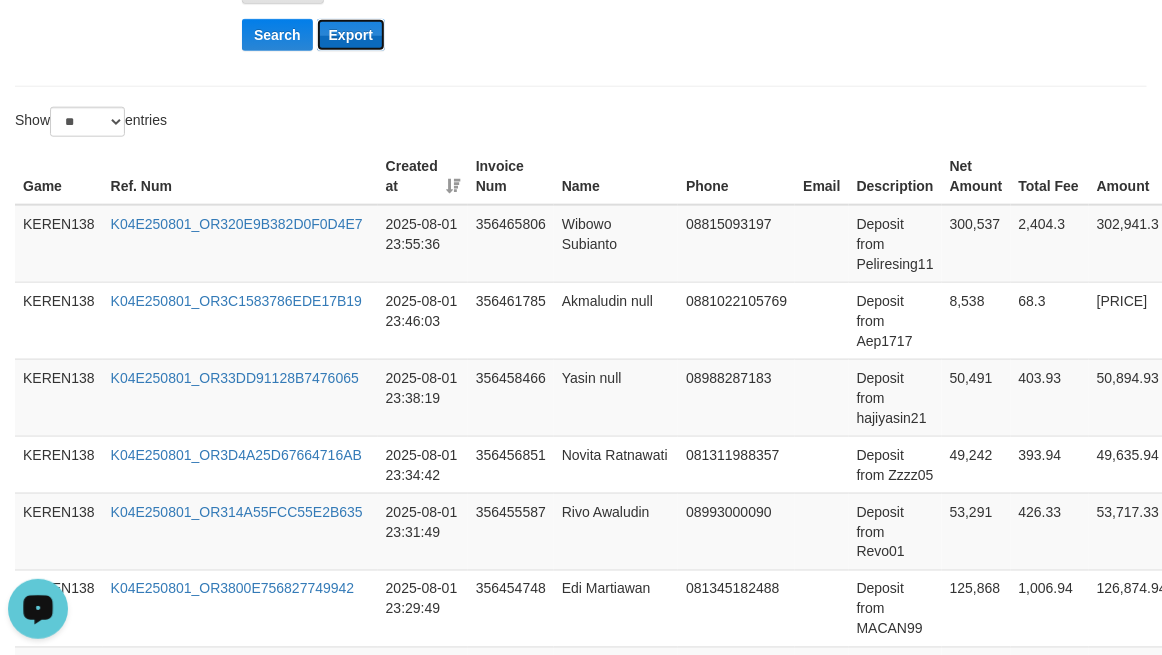click on "Export" at bounding box center [351, 35] 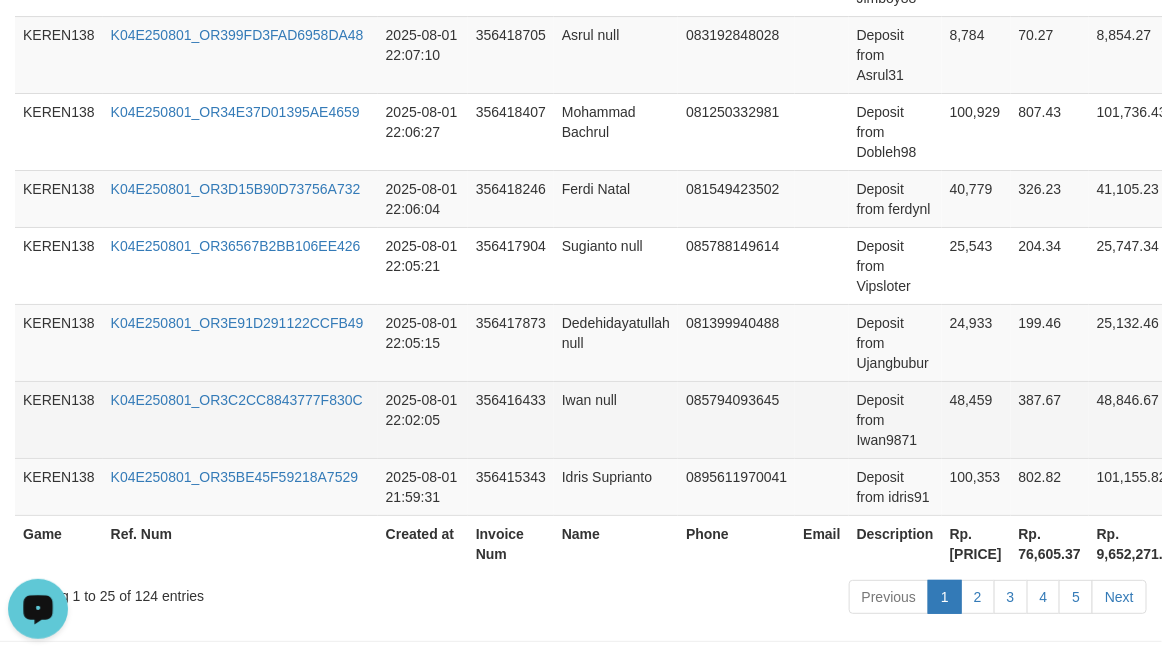 scroll, scrollTop: 2266, scrollLeft: 0, axis: vertical 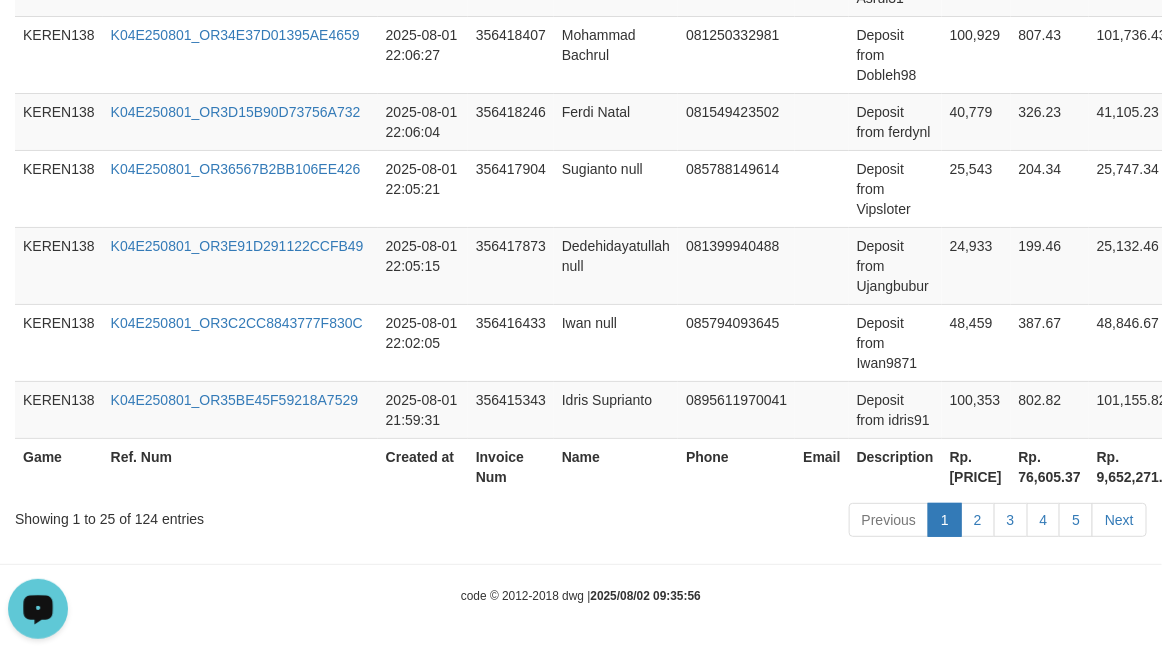 type 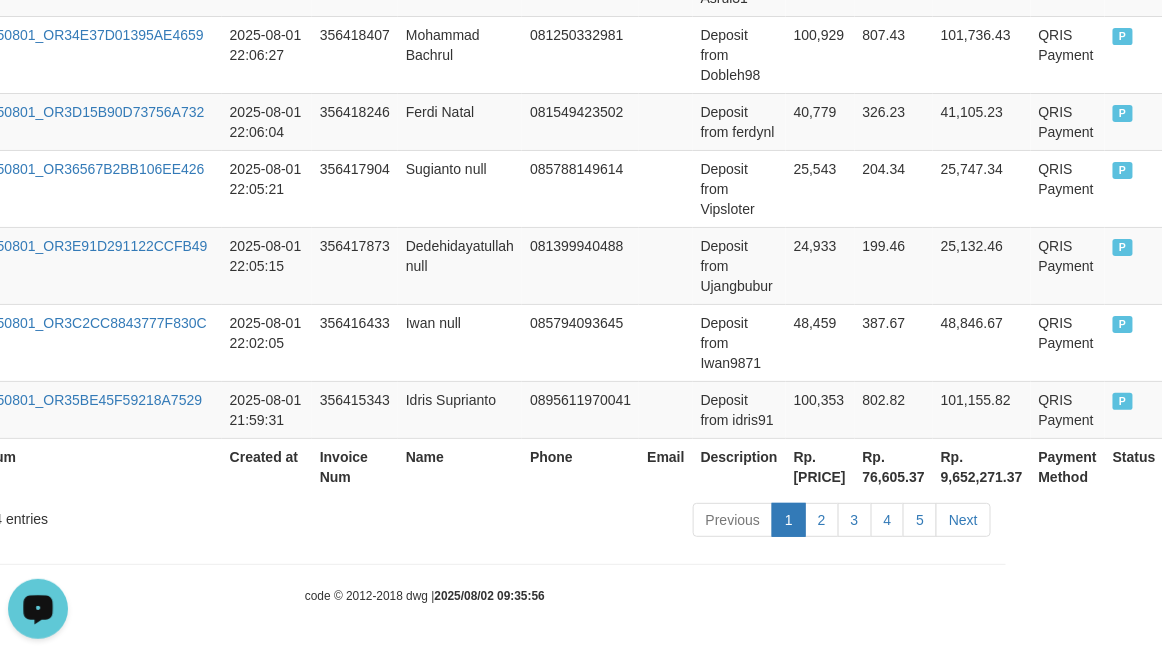 scroll, scrollTop: 2266, scrollLeft: 166, axis: both 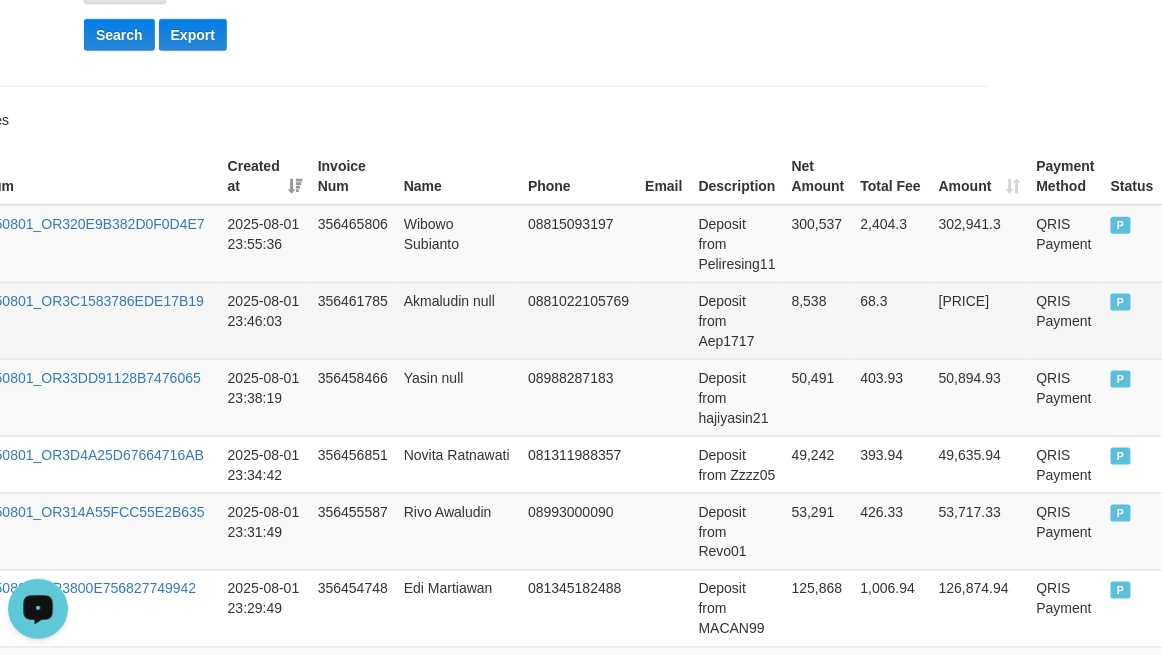 click on "356461785" at bounding box center (353, 320) 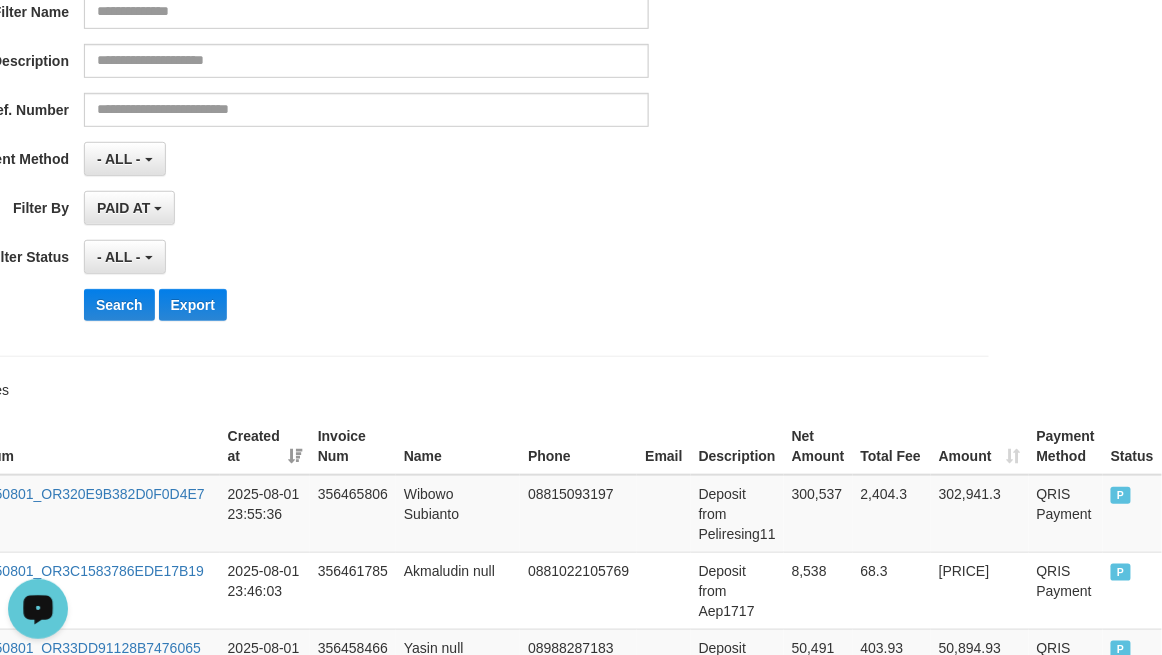 scroll, scrollTop: 0, scrollLeft: 166, axis: horizontal 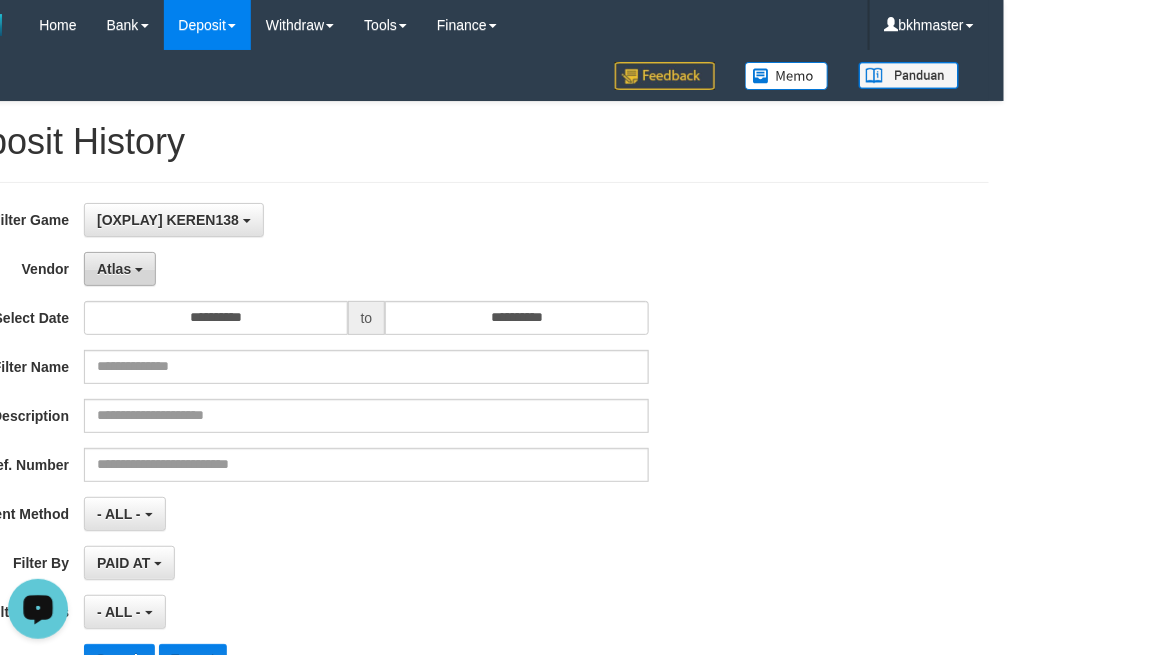 click on "Atlas" at bounding box center (120, 269) 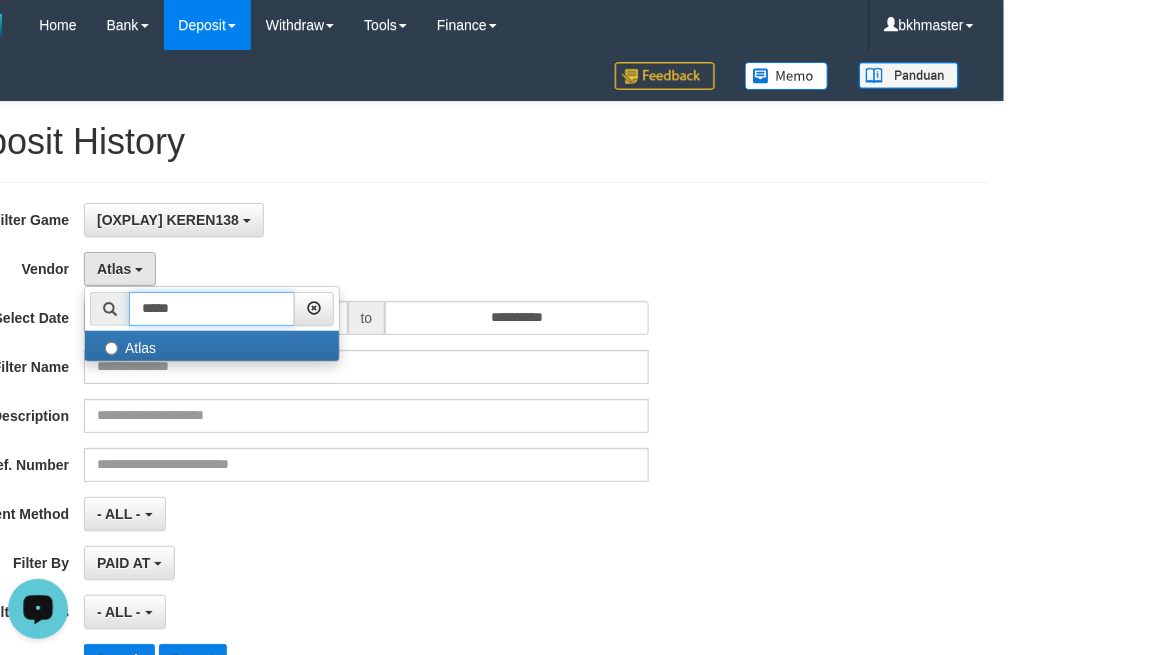 click on "*****" at bounding box center [212, 309] 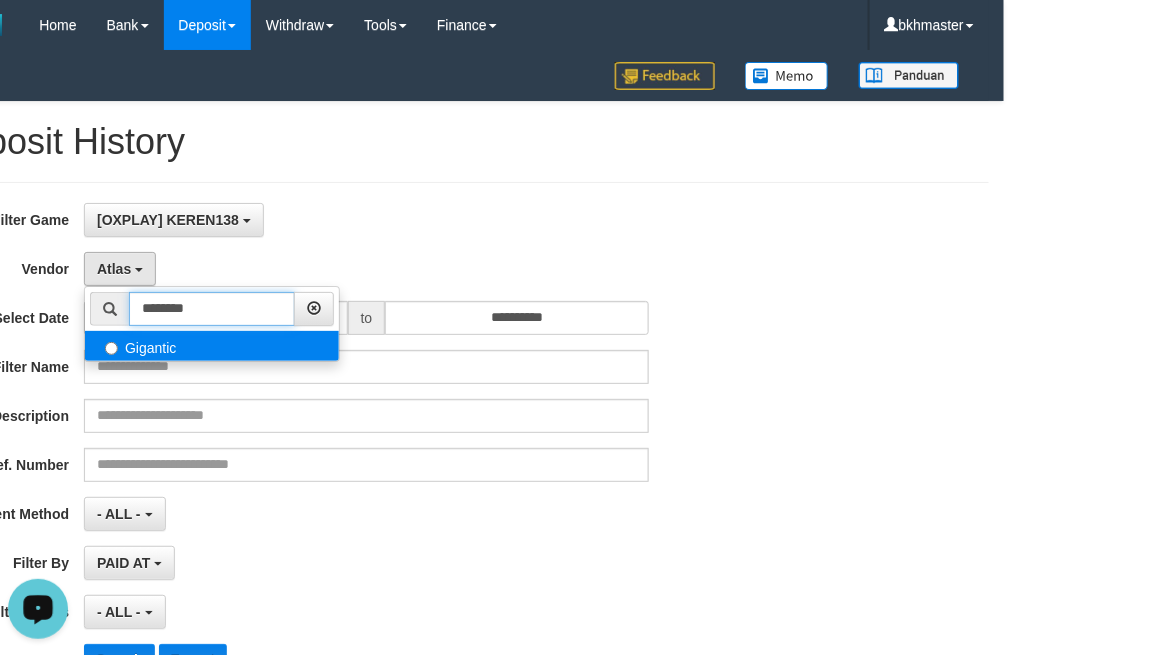 type on "********" 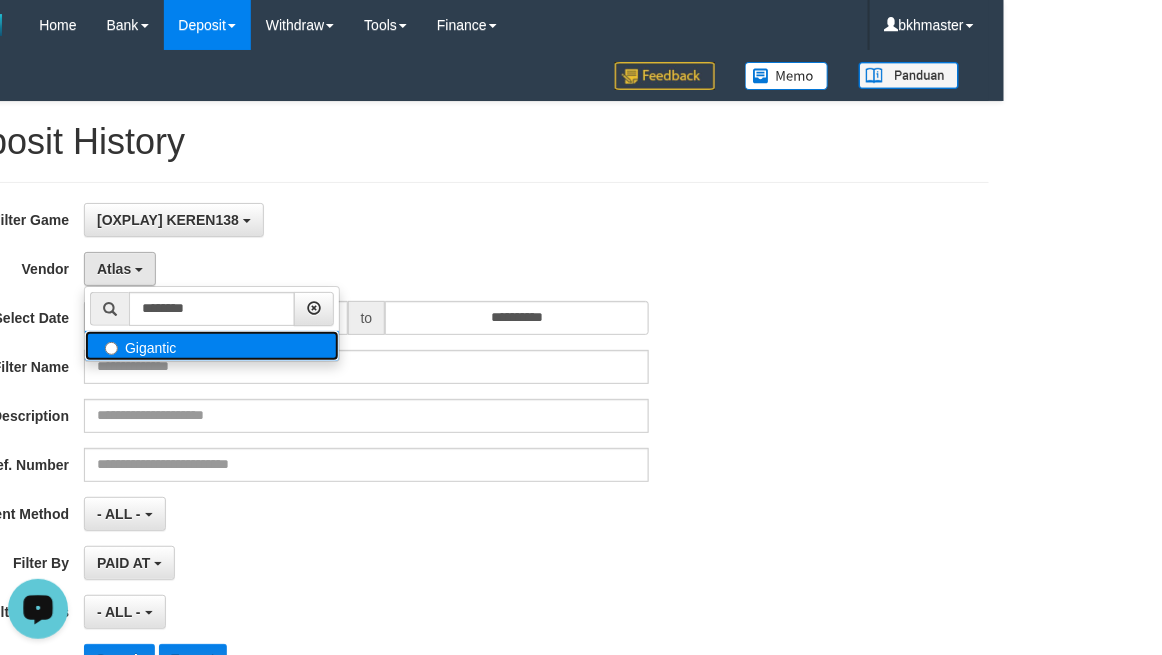 click on "Gigantic" at bounding box center [212, 346] 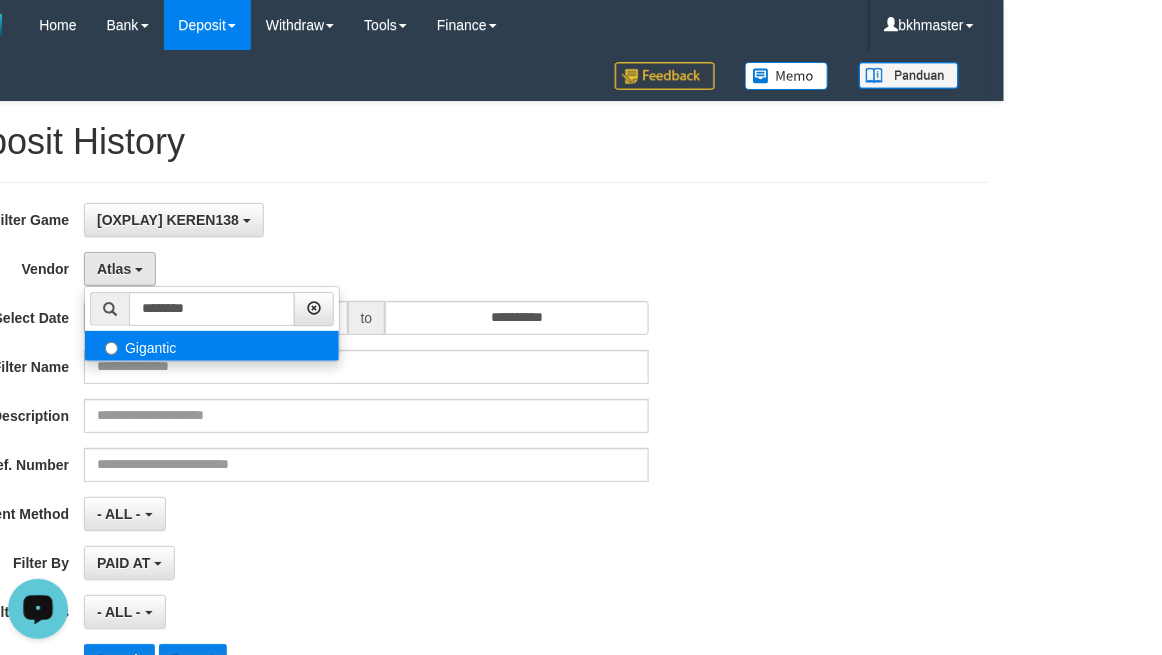 select on "**********" 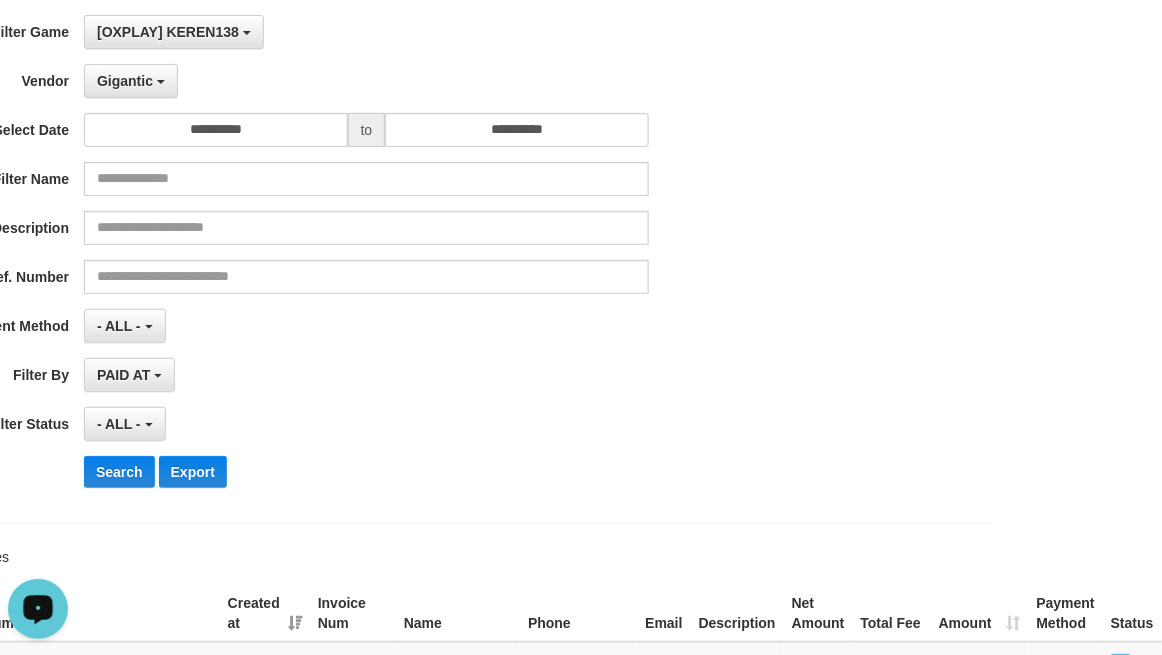 scroll, scrollTop: 250, scrollLeft: 166, axis: both 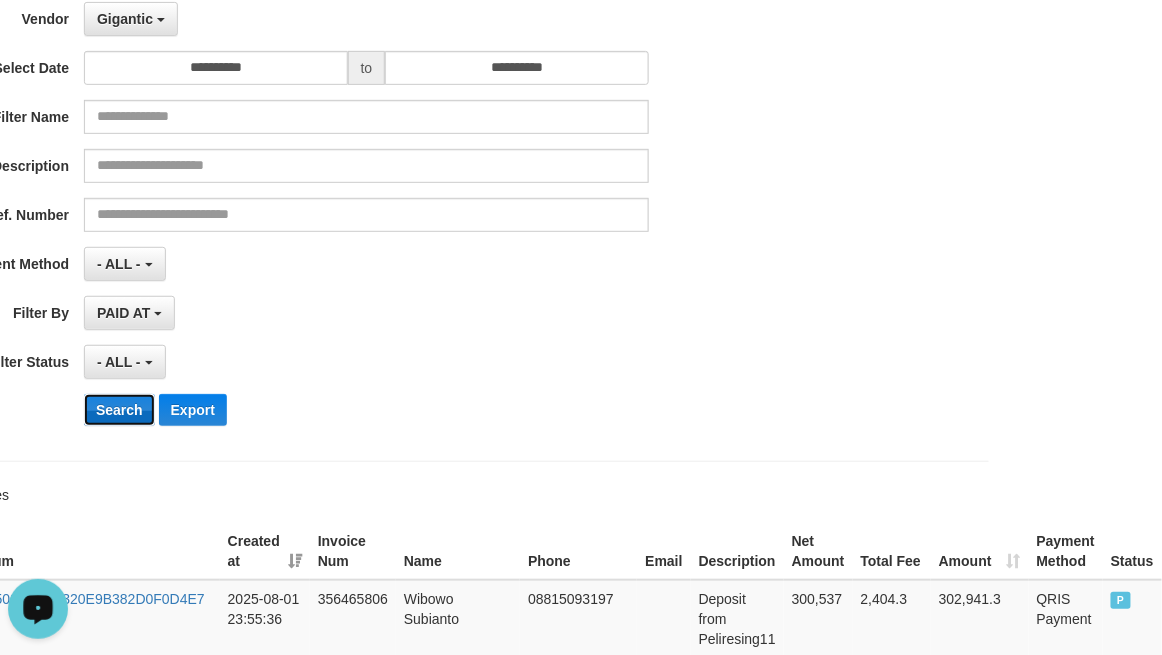 click on "Search" at bounding box center (119, 410) 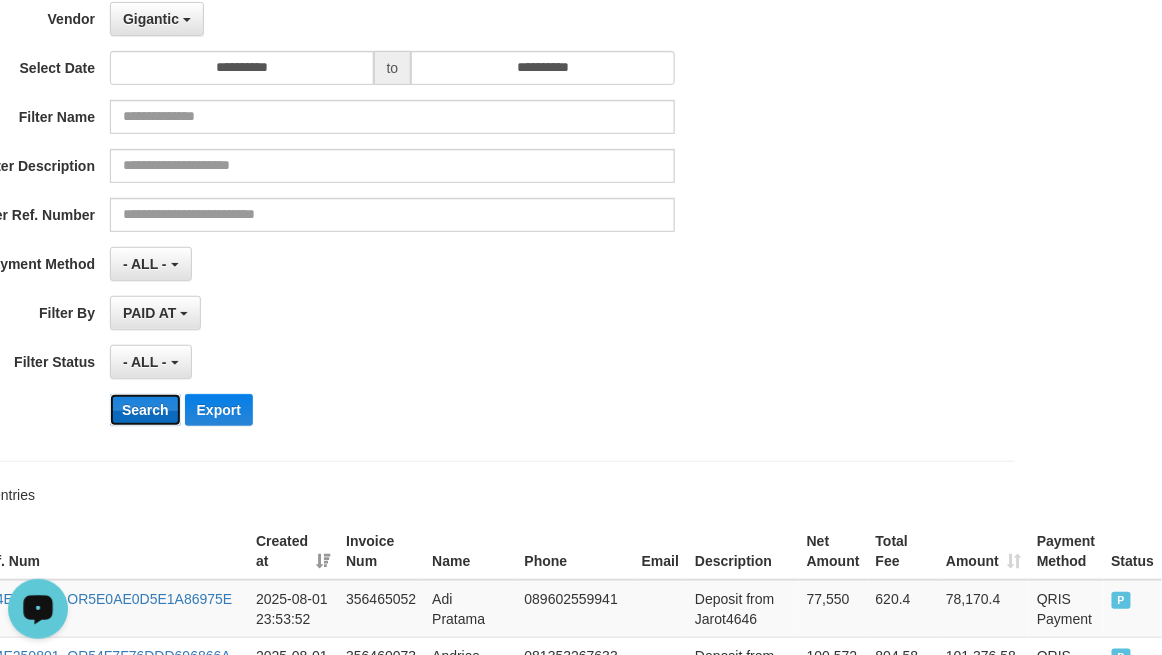 scroll, scrollTop: 250, scrollLeft: 155, axis: both 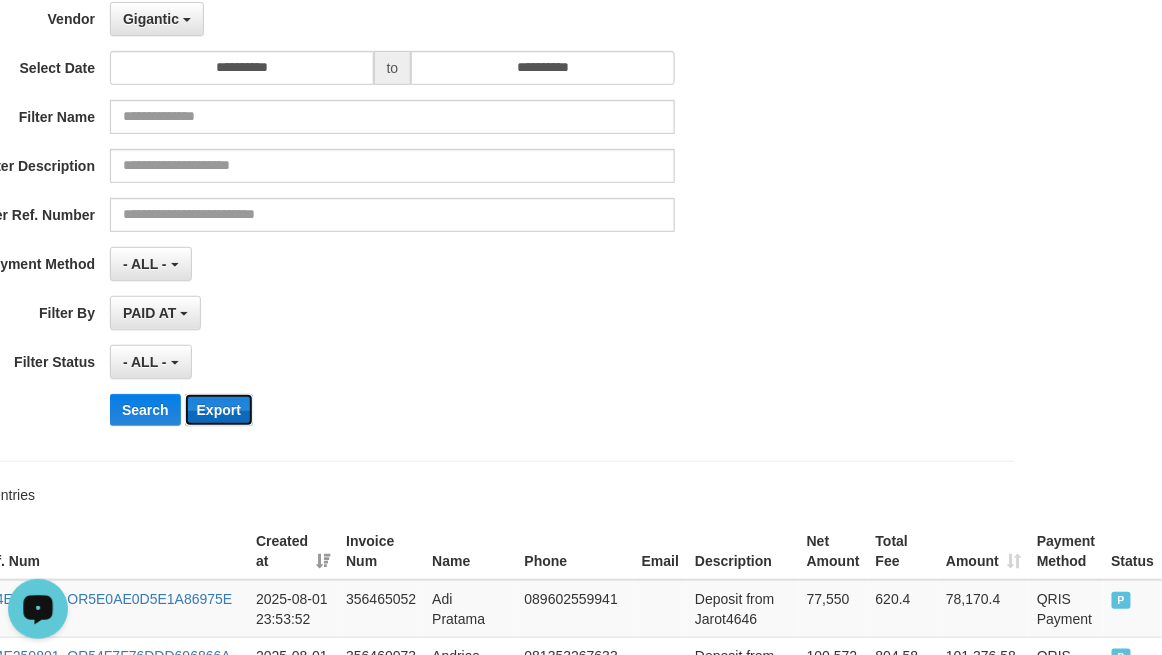 click on "Export" at bounding box center (219, 410) 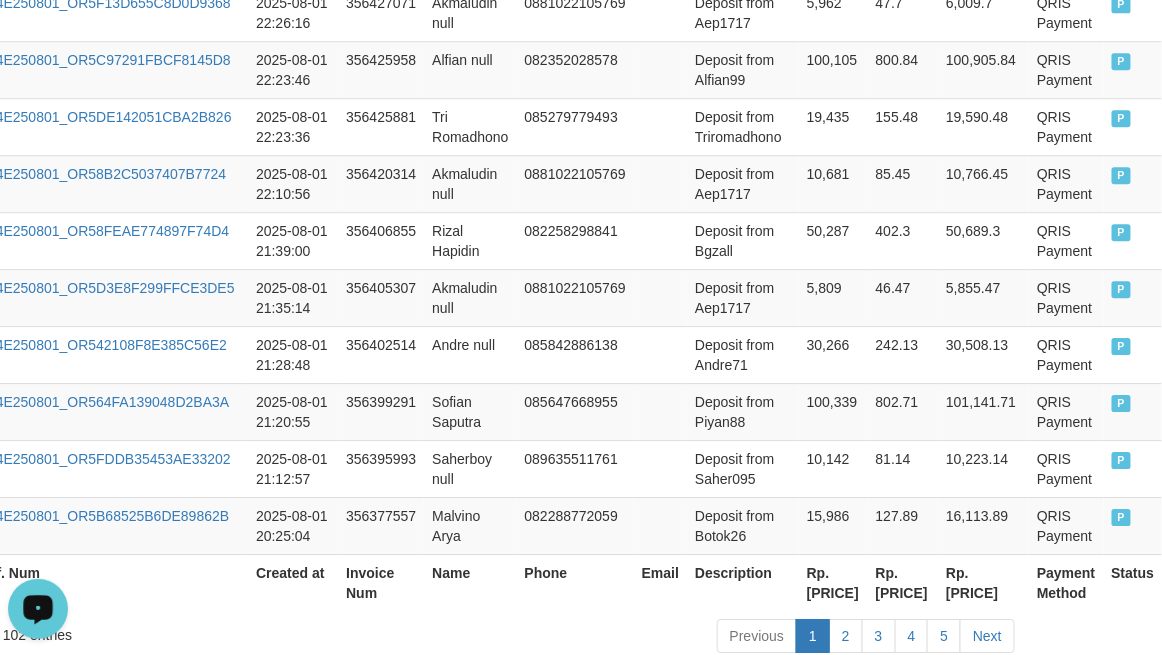 scroll, scrollTop: 1826, scrollLeft: 155, axis: both 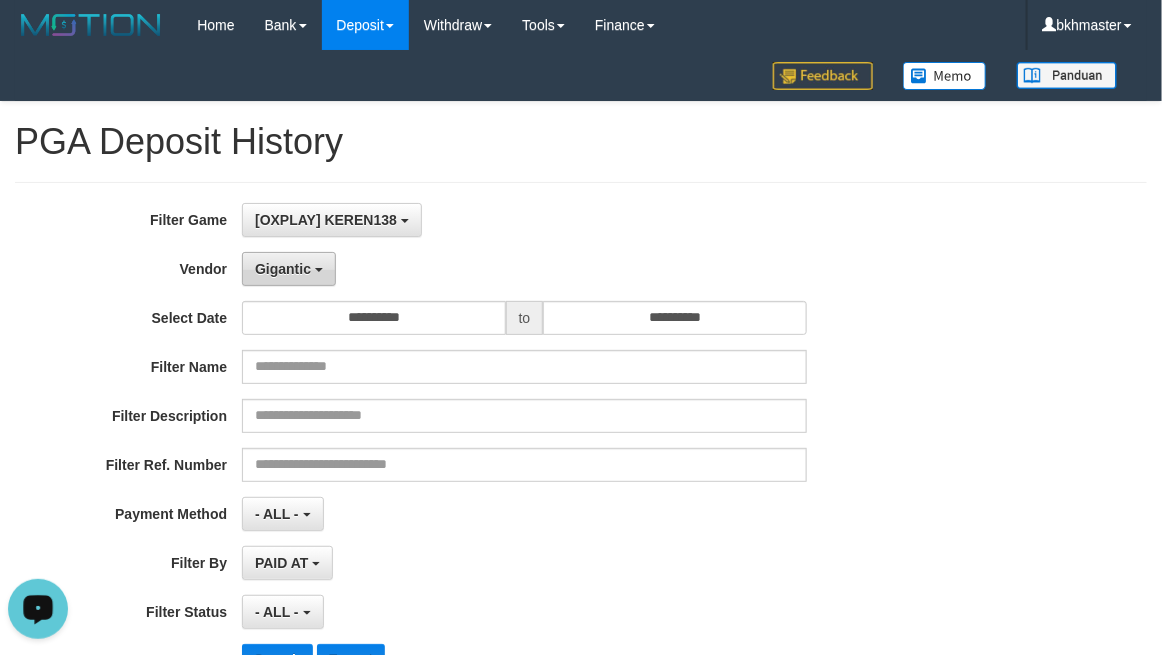 click on "Gigantic" at bounding box center (289, 269) 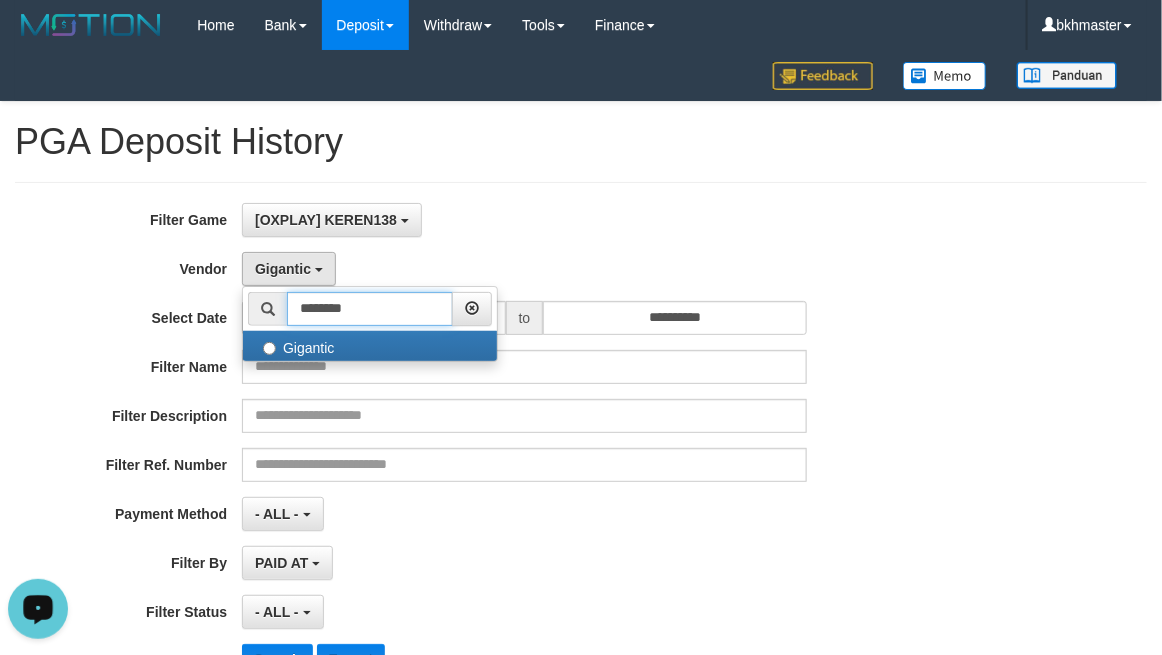 click on "********" at bounding box center [370, 309] 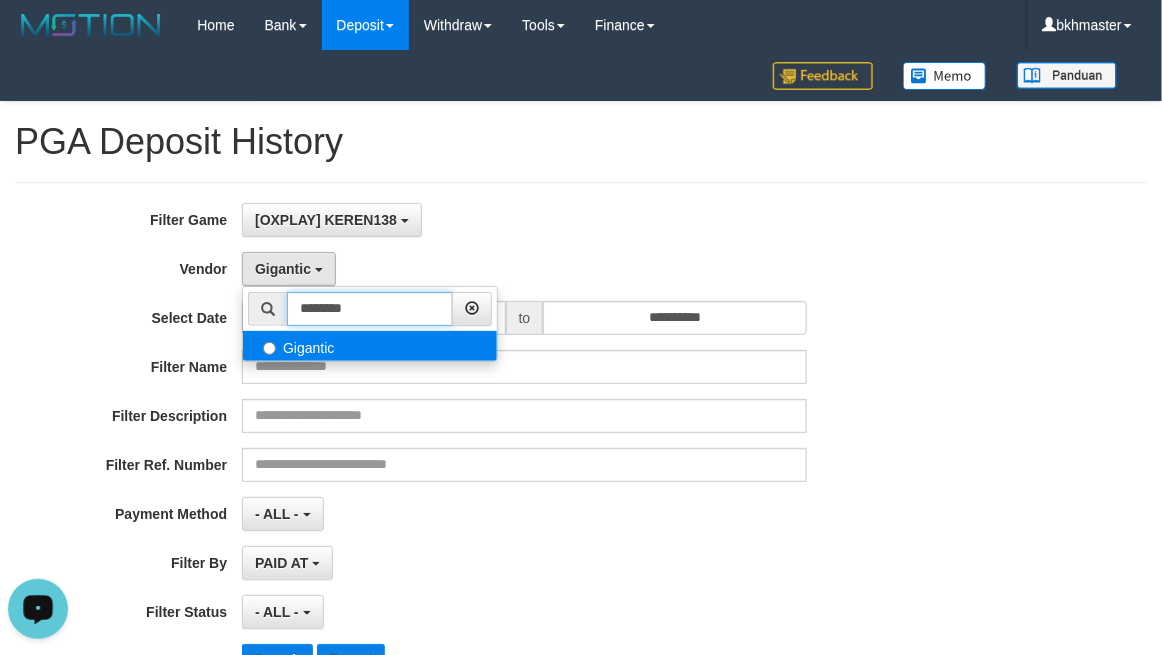 paste 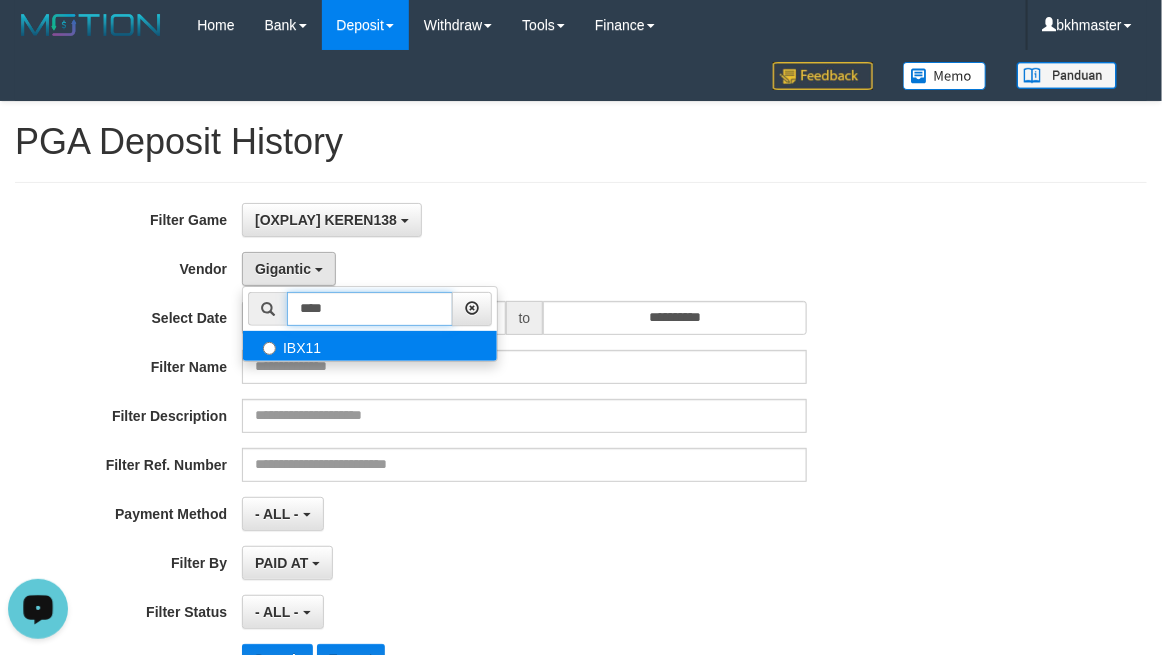 type on "****" 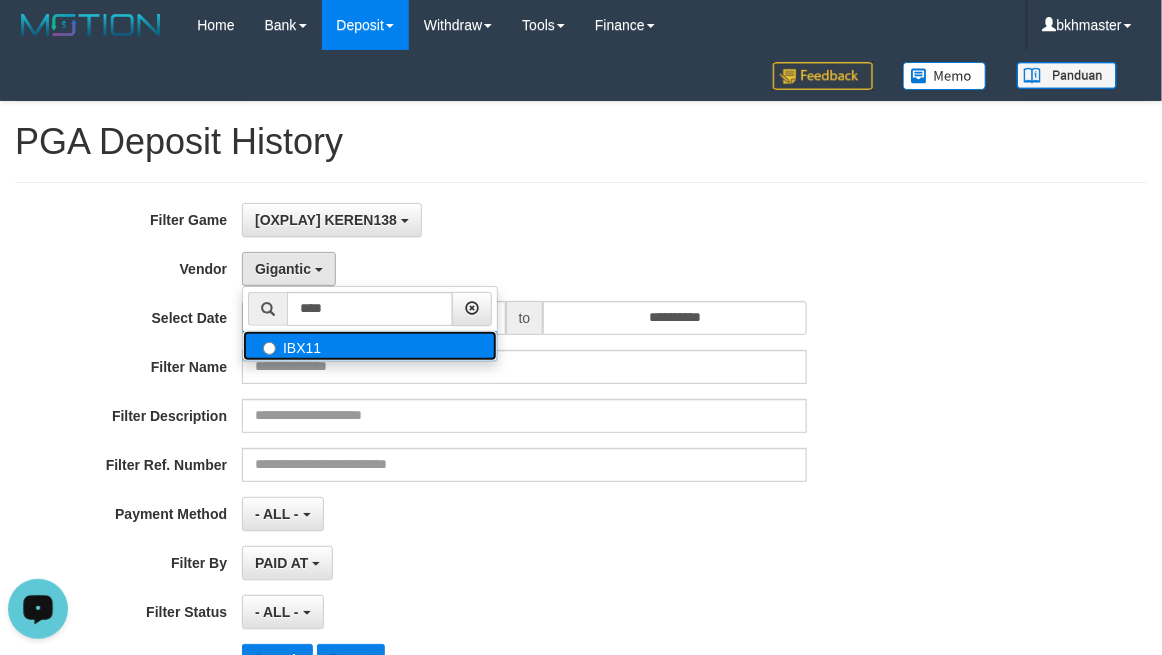 click on "IBX11" at bounding box center (370, 346) 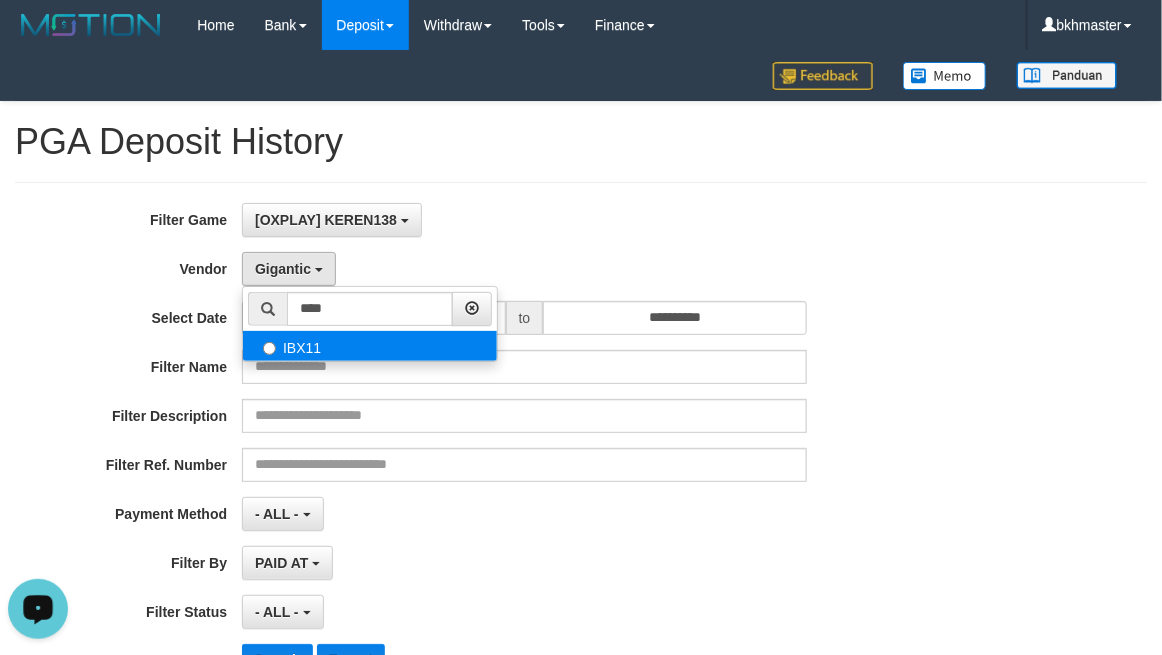 select on "**********" 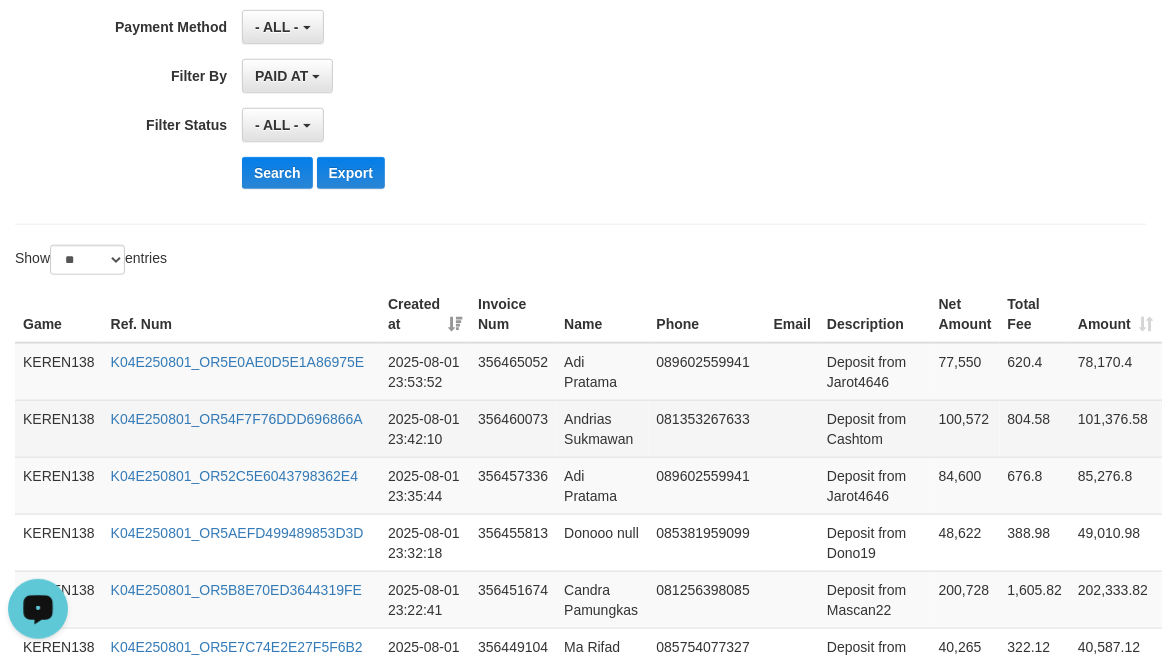 scroll, scrollTop: 125, scrollLeft: 0, axis: vertical 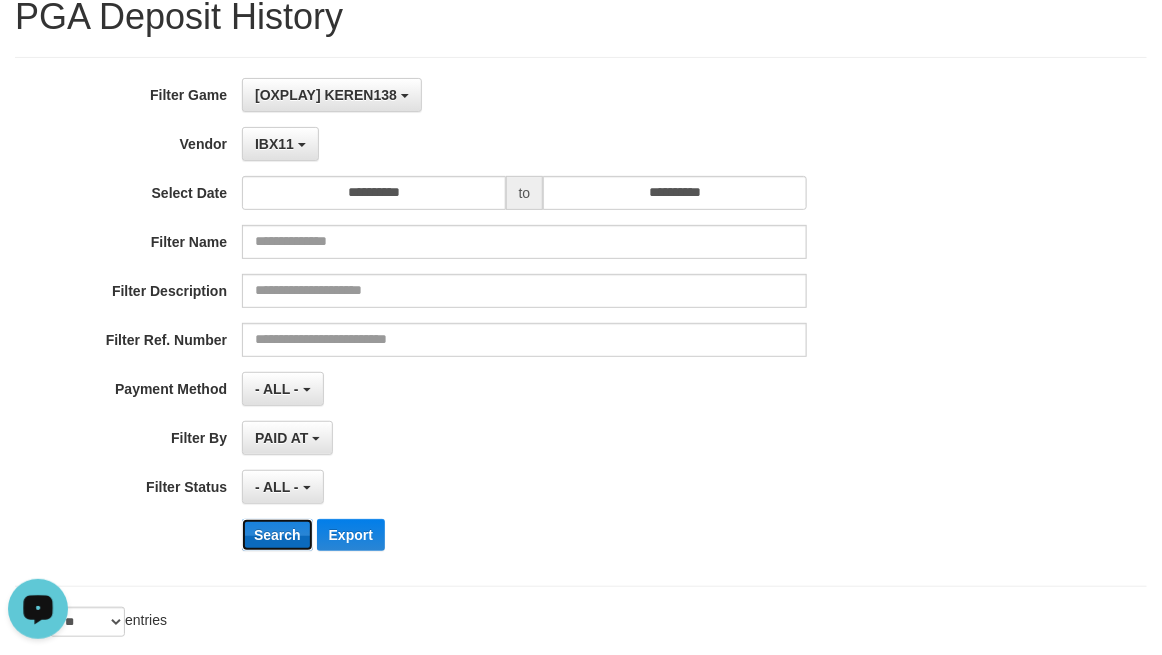 click on "Search" at bounding box center (277, 535) 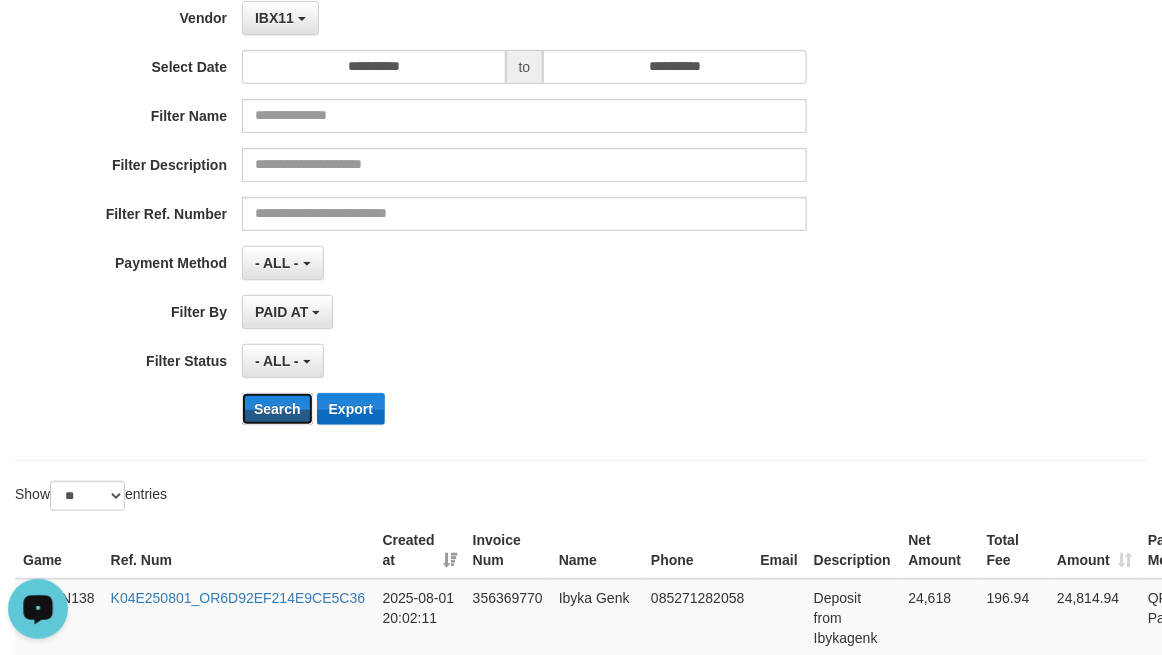 scroll, scrollTop: 250, scrollLeft: 0, axis: vertical 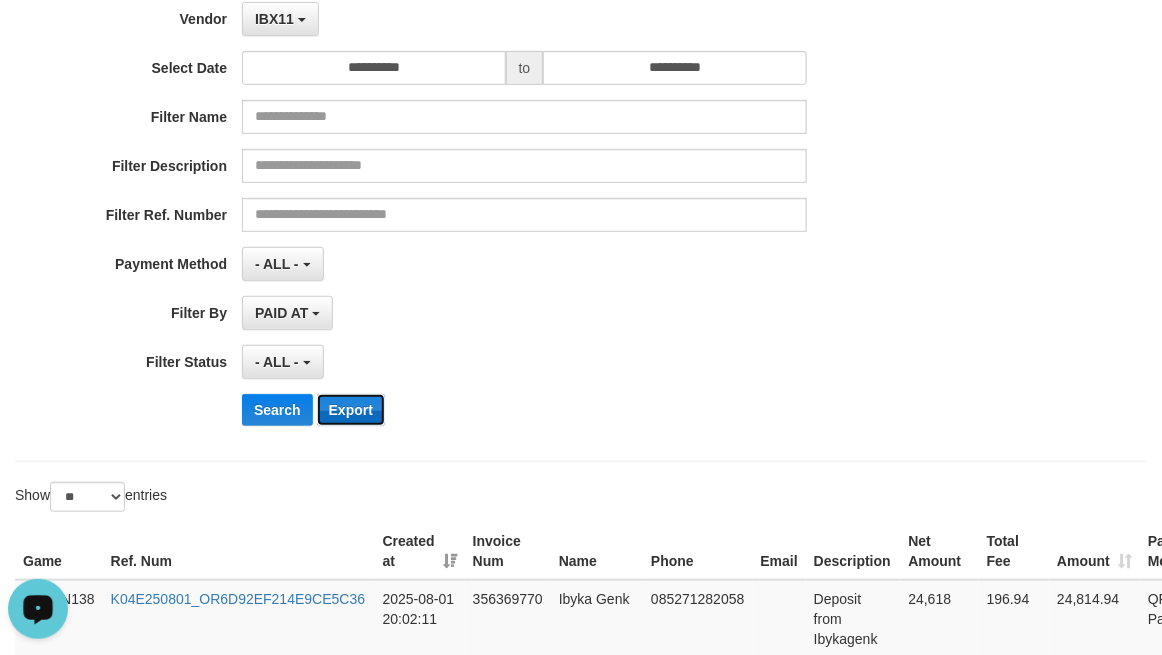 click on "Export" at bounding box center (351, 410) 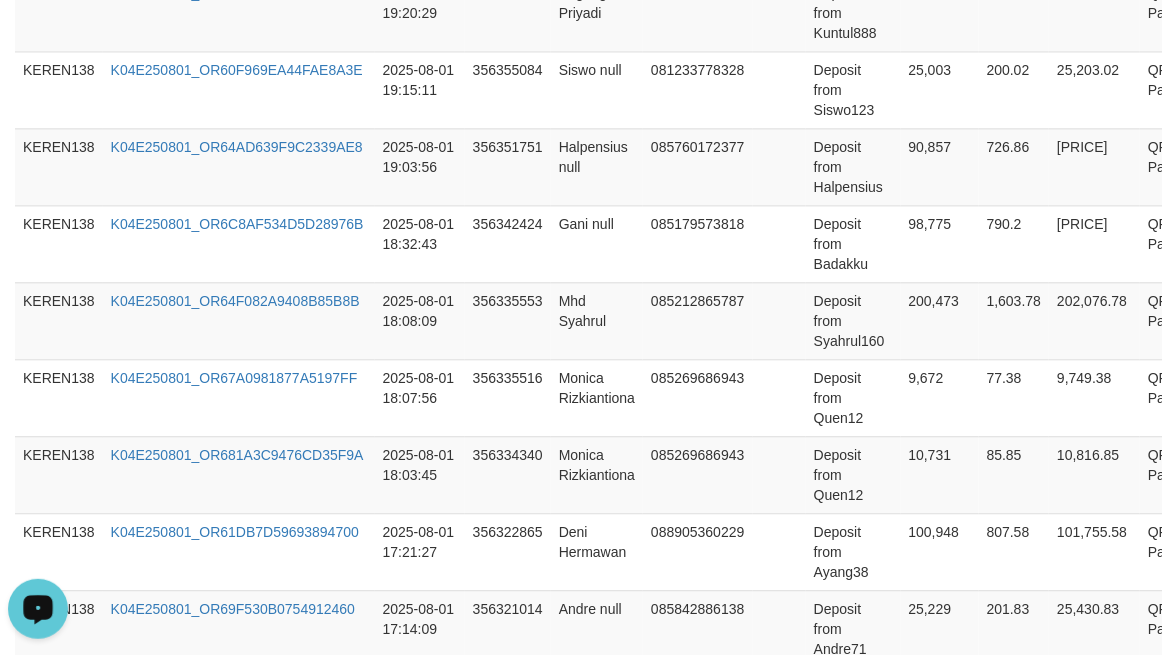 scroll, scrollTop: 2226, scrollLeft: 0, axis: vertical 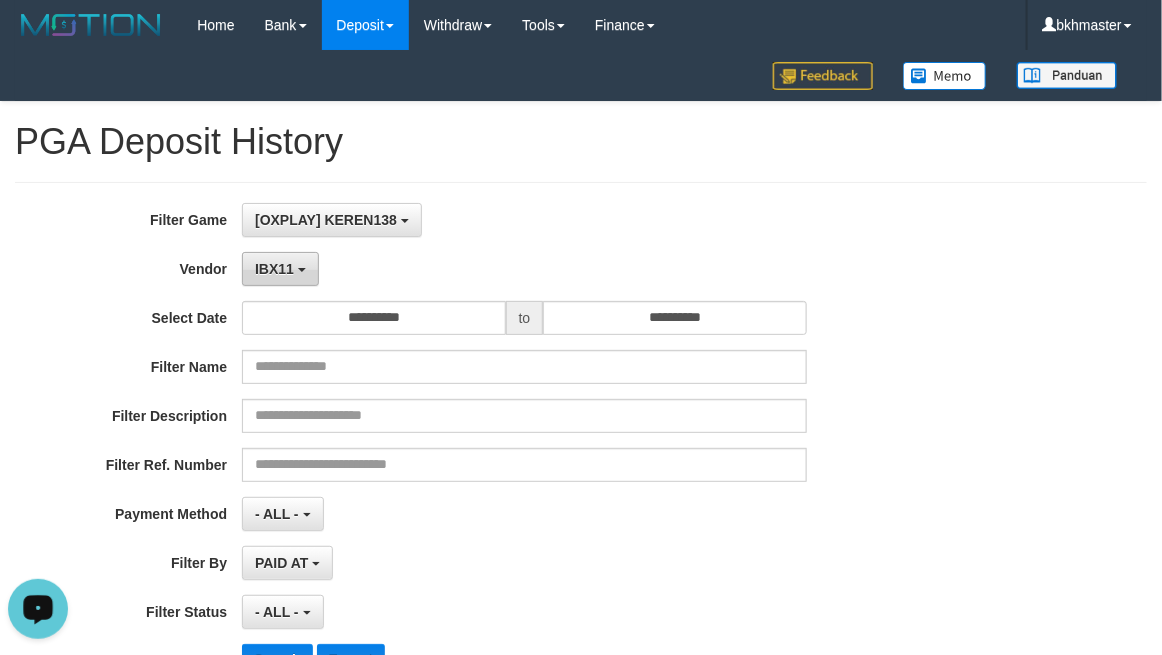click on "IBX11" at bounding box center (274, 269) 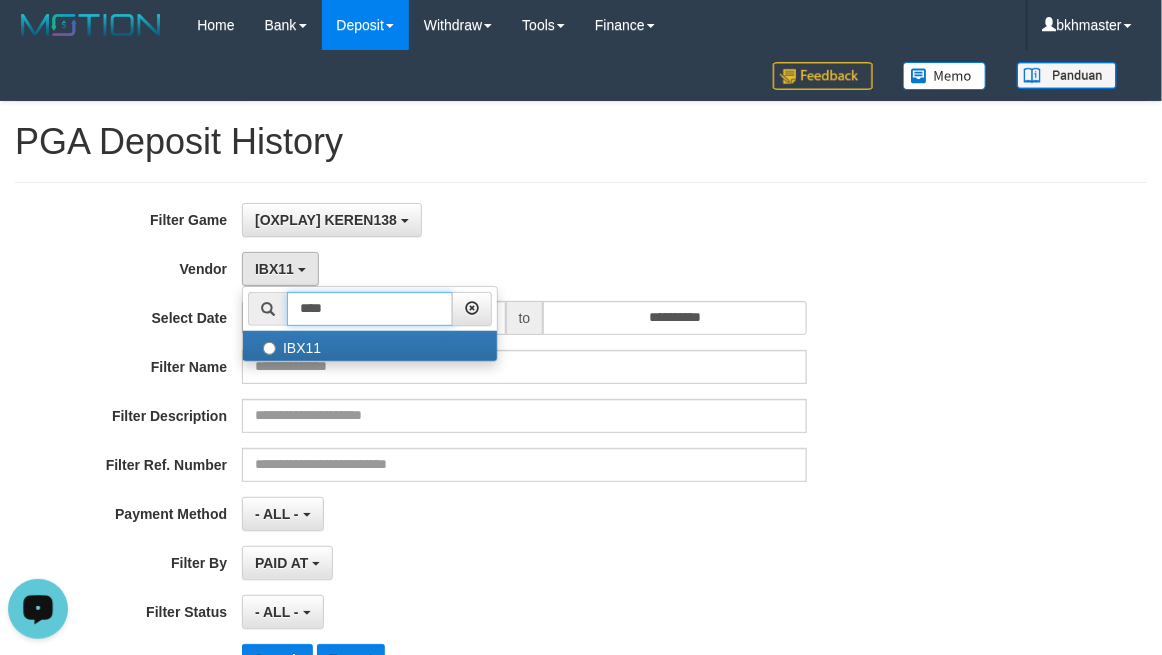 click on "****" at bounding box center (370, 309) 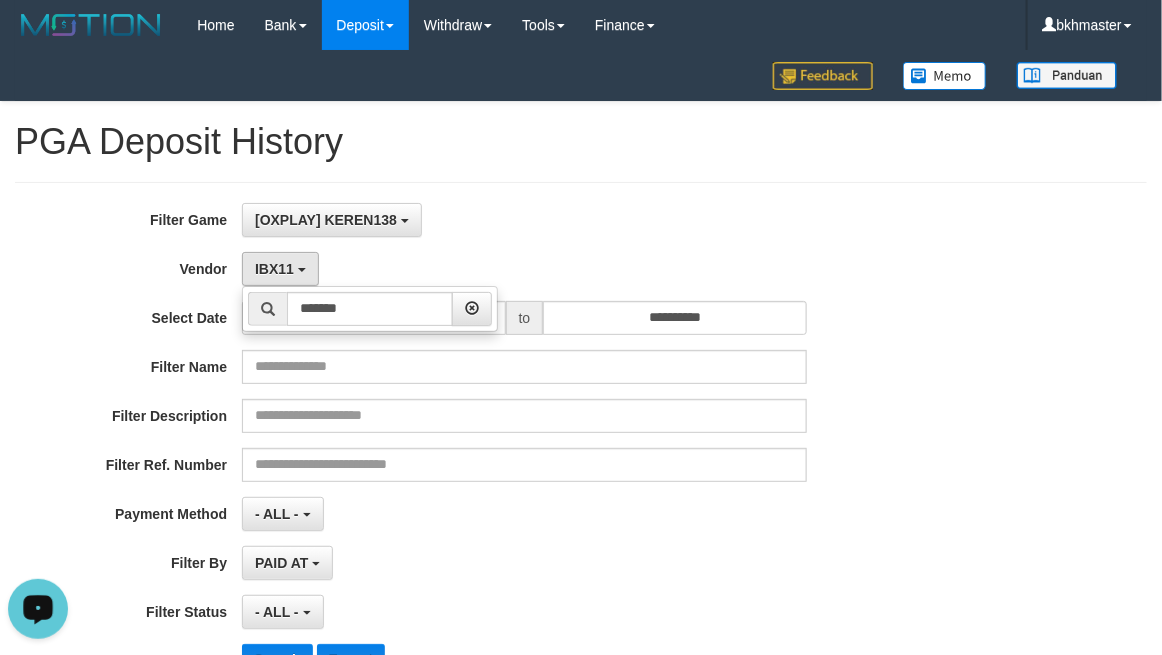 click on "**********" at bounding box center (484, 447) 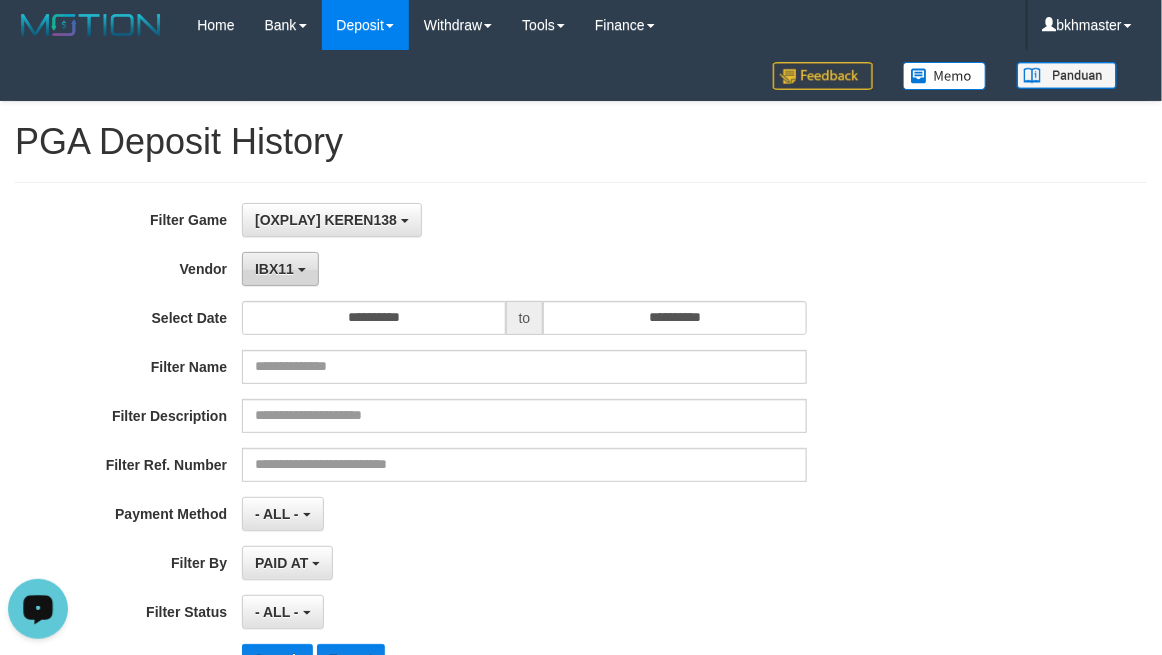click on "IBX11" at bounding box center [274, 269] 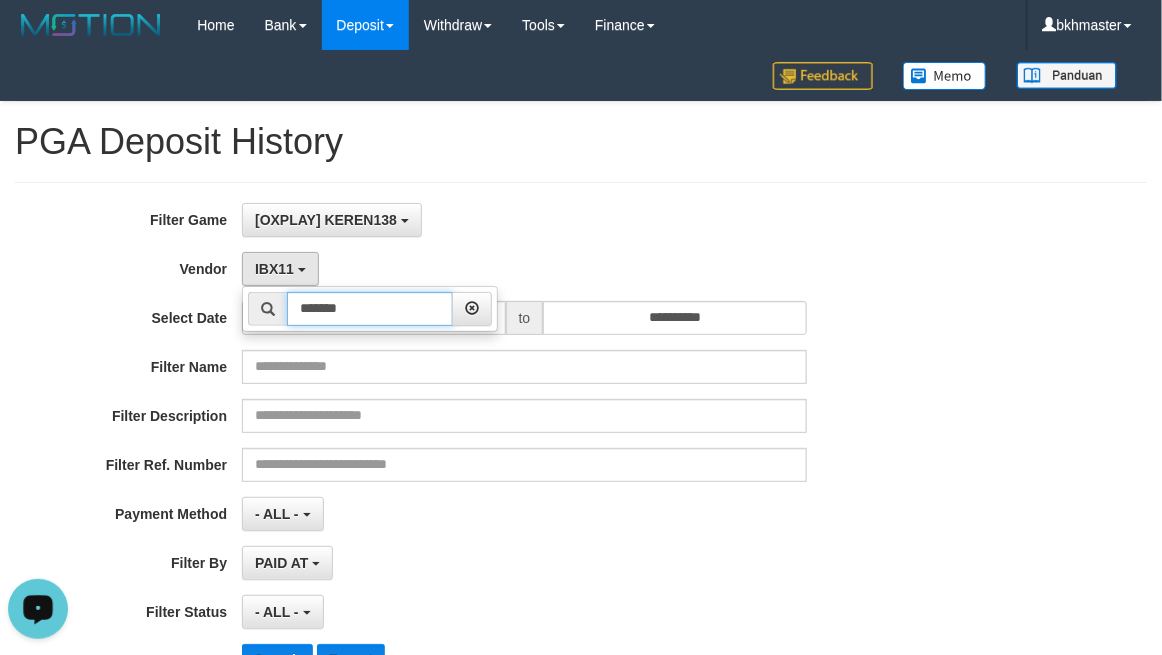 click on "*******" at bounding box center [370, 309] 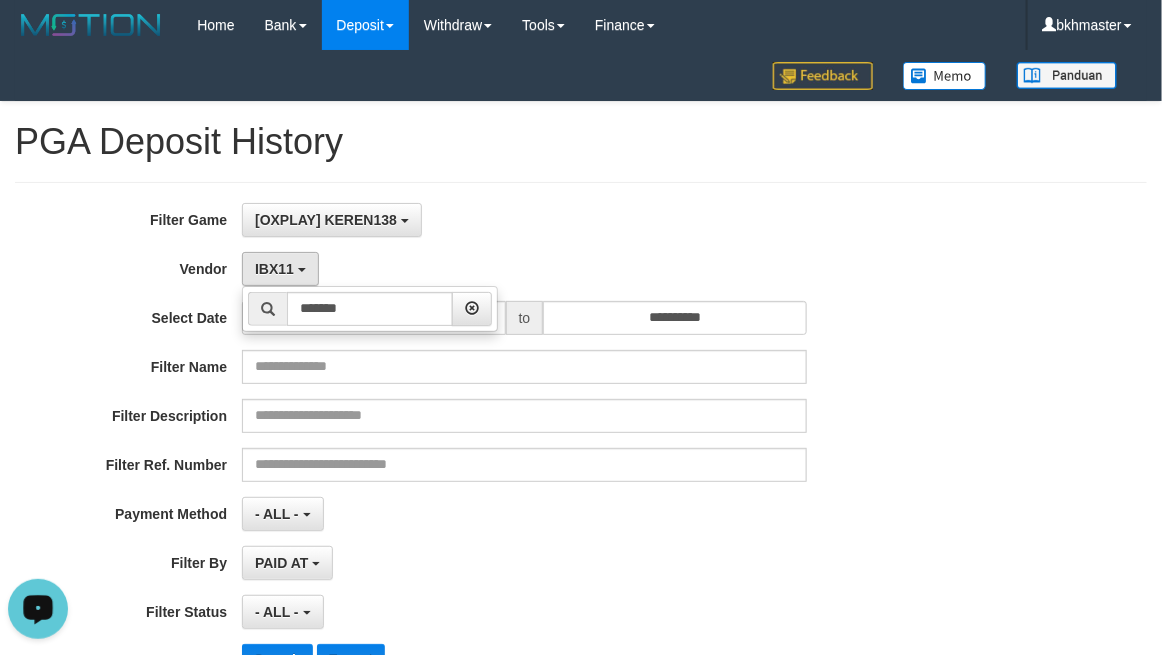 drag, startPoint x: 717, startPoint y: 252, endPoint x: 697, endPoint y: 251, distance: 20.024984 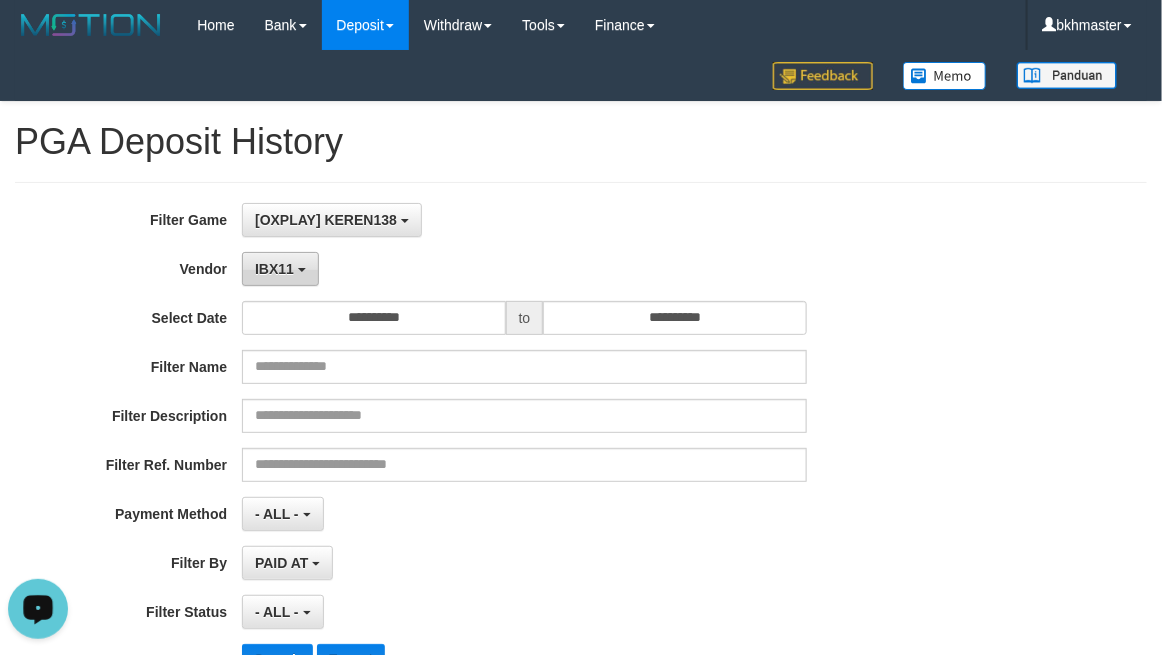 click on "IBX11" at bounding box center (280, 269) 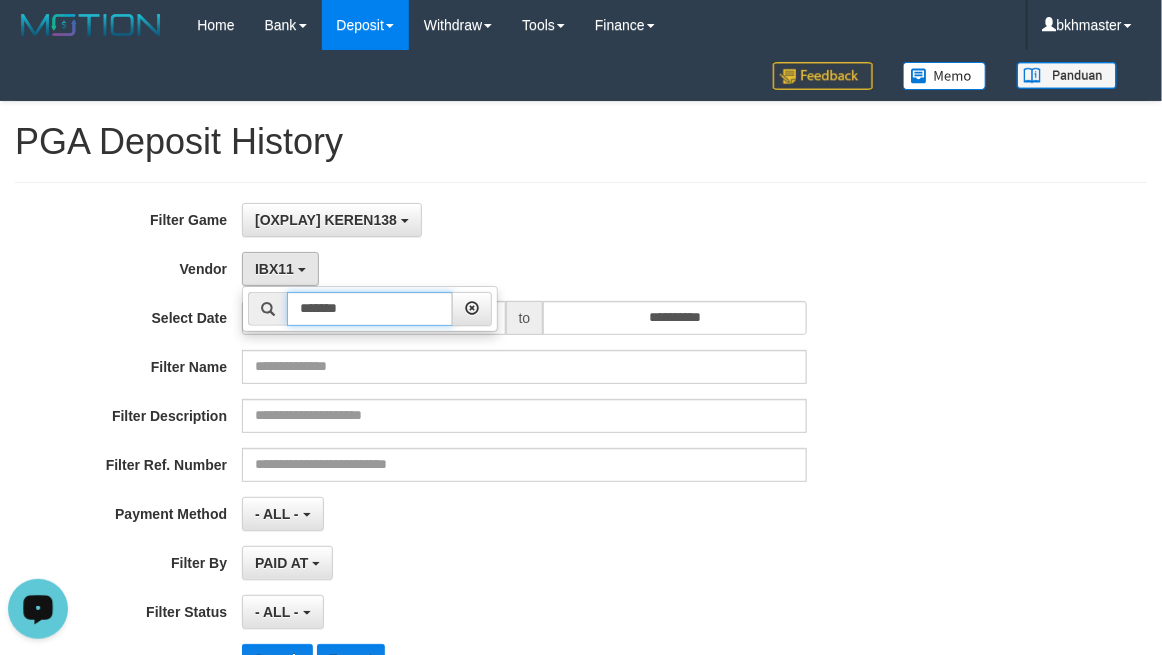 click on "*******" at bounding box center [370, 309] 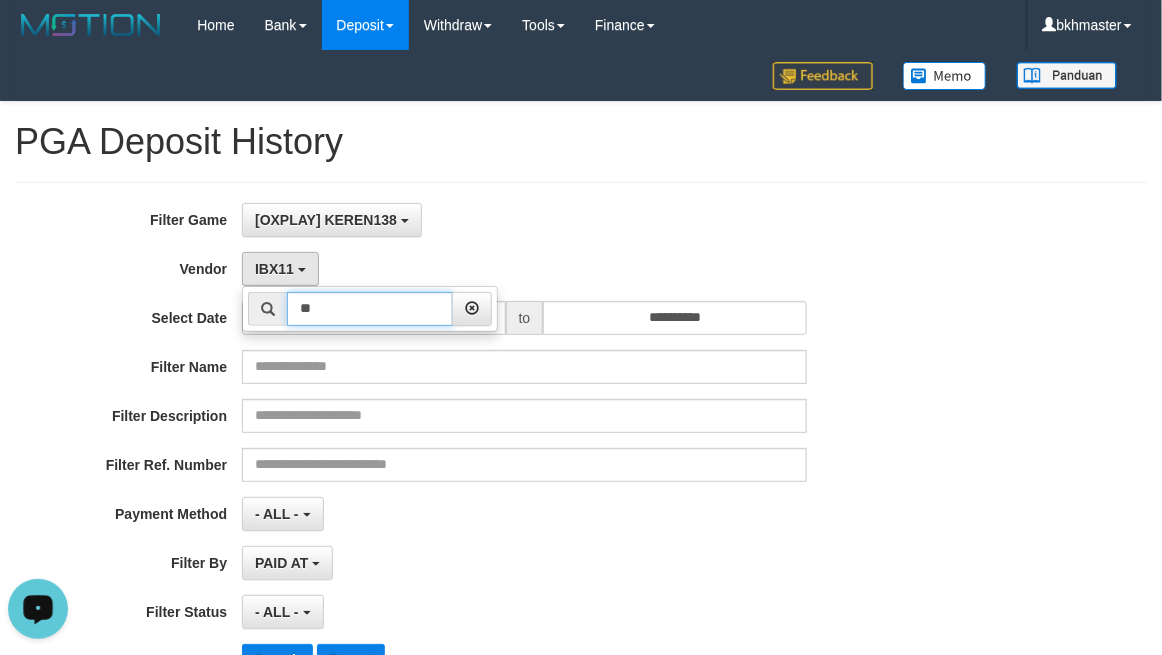 type on "*" 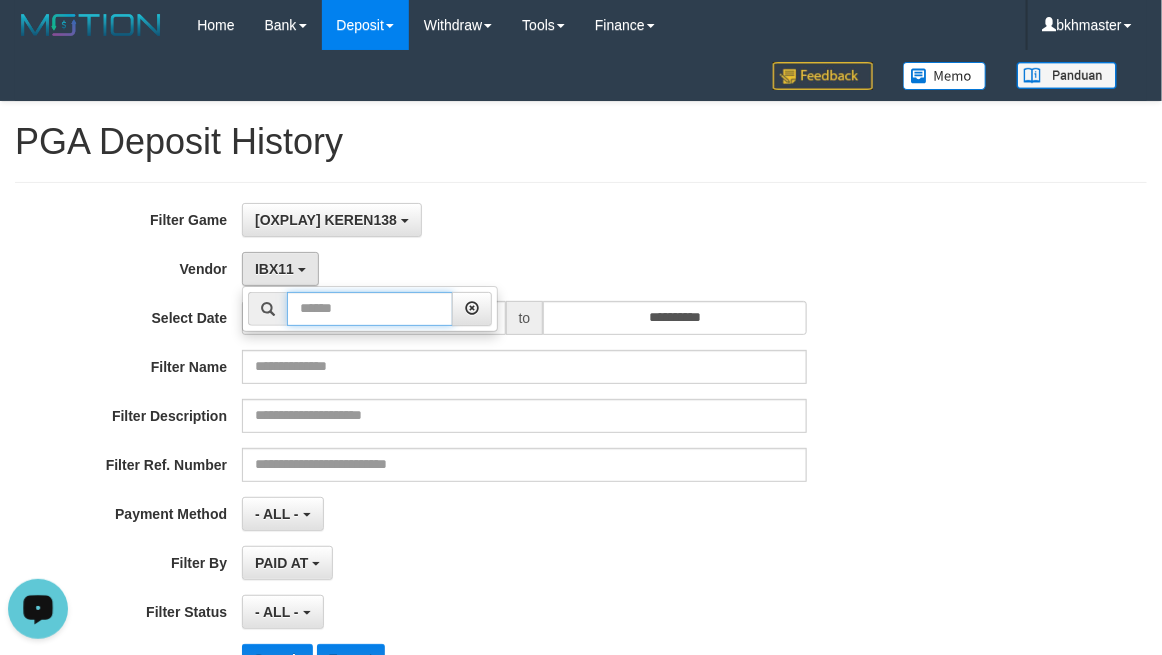 paste on "*******" 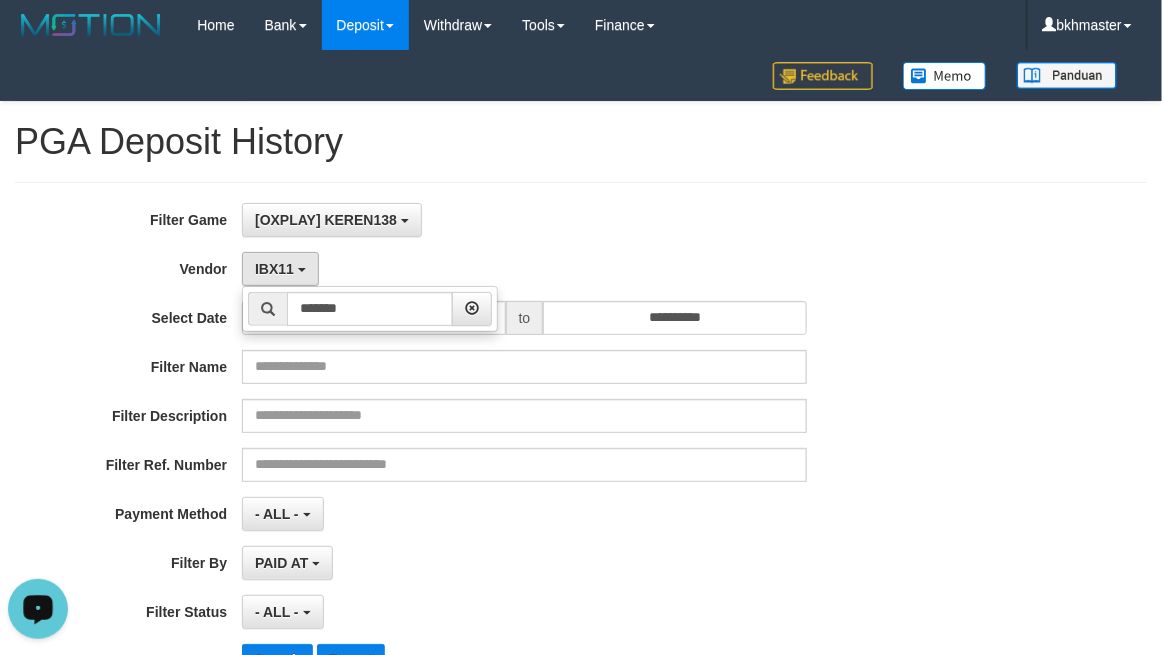 click at bounding box center [267, 309] 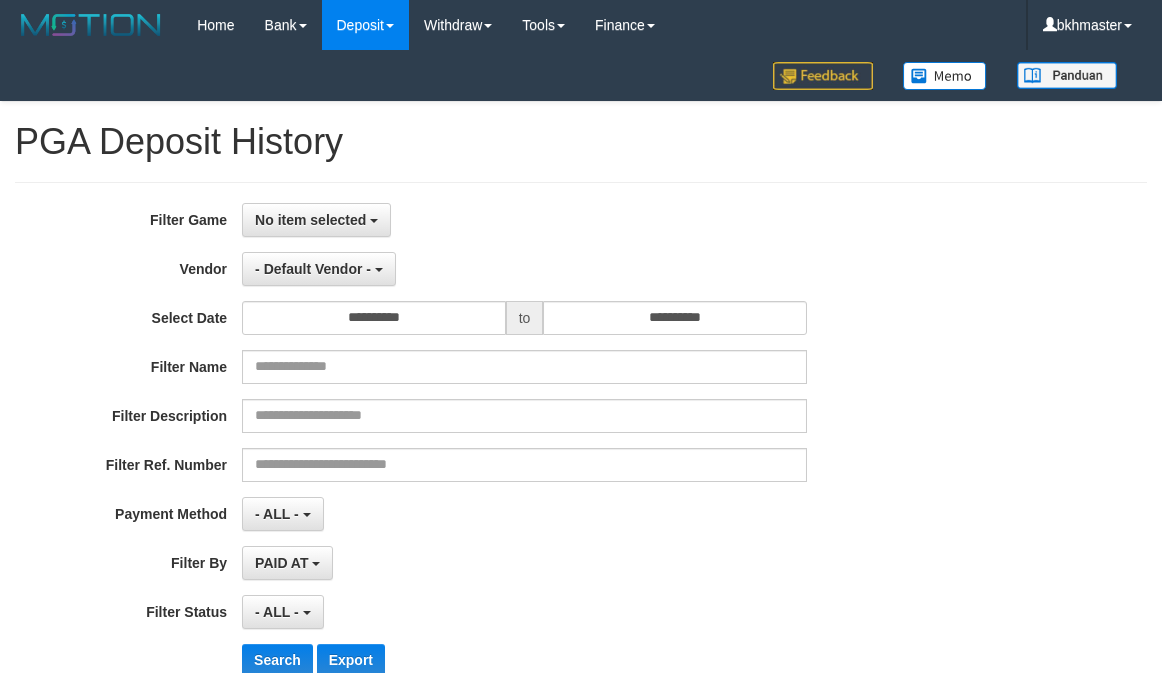 select 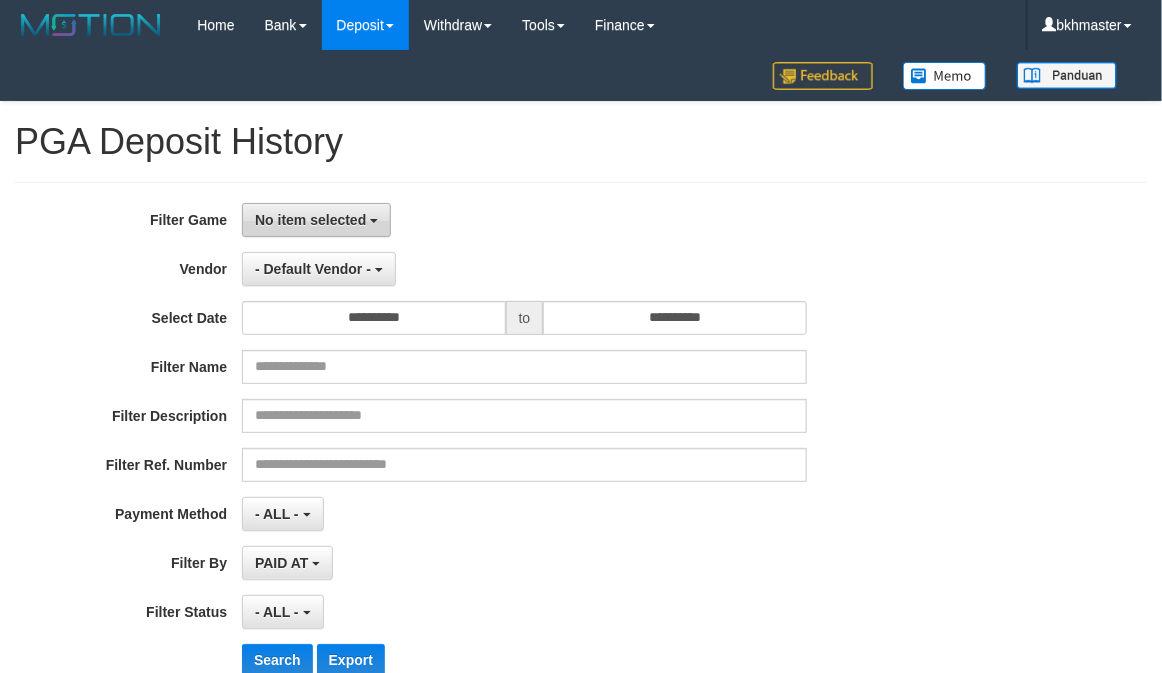 click on "No item selected" at bounding box center [310, 220] 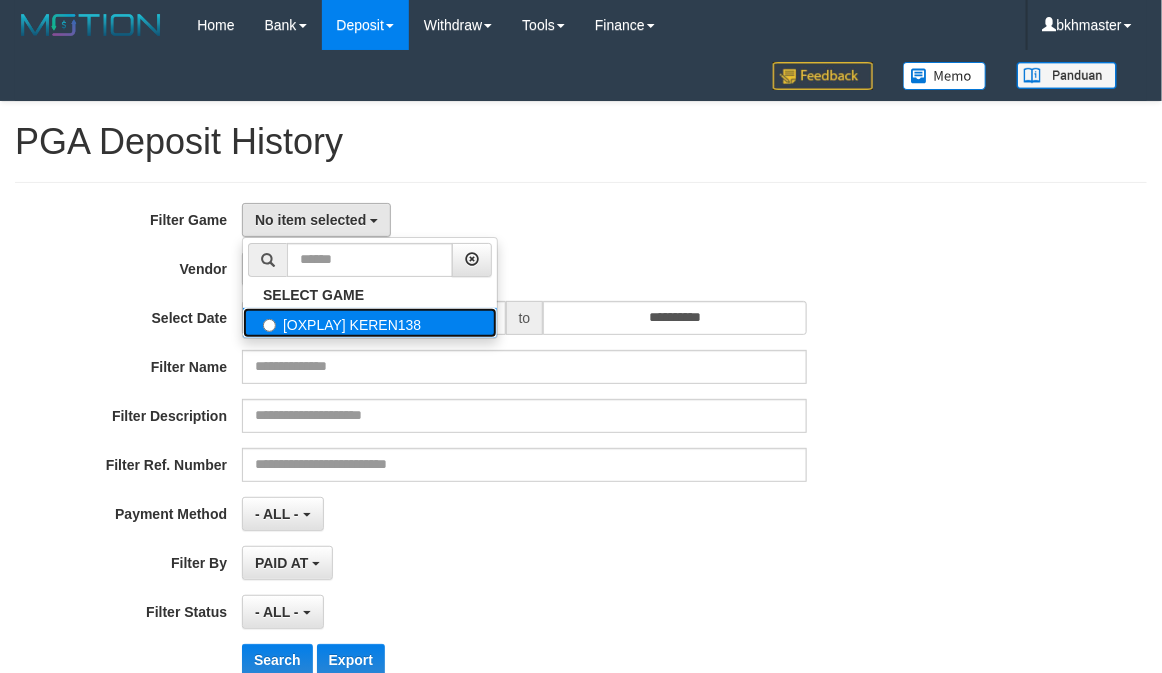 click on "[OXPLAY] KEREN138" at bounding box center (370, 323) 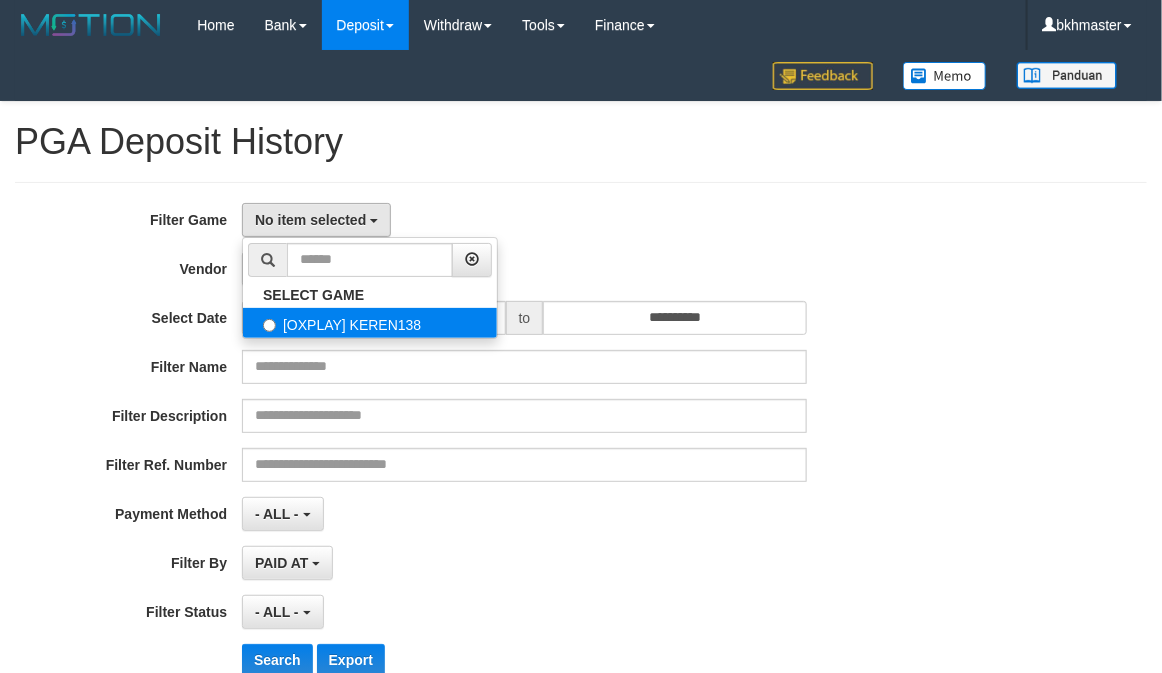 select on "****" 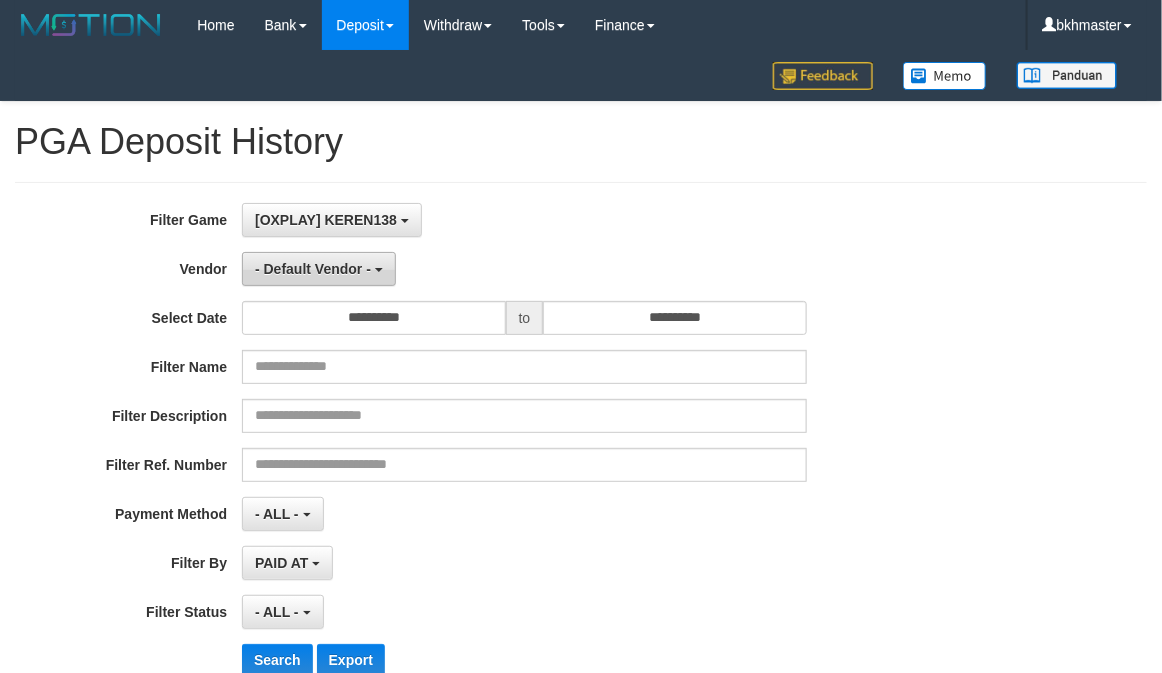 scroll, scrollTop: 17, scrollLeft: 0, axis: vertical 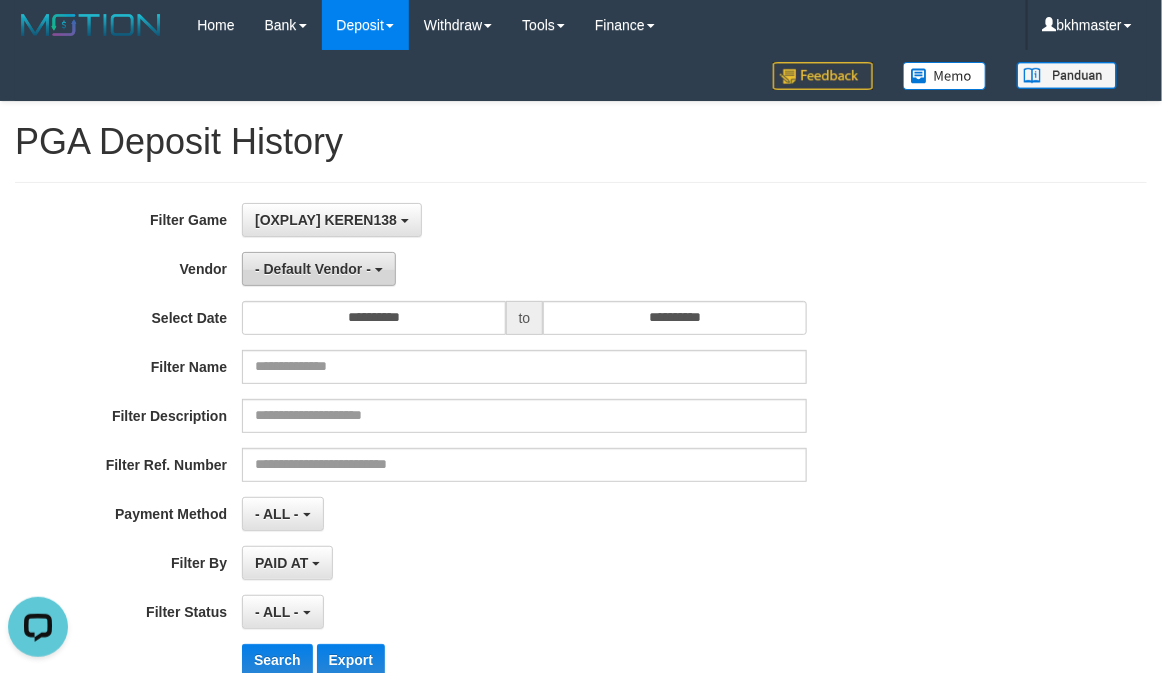 click on "- Default Vendor -" at bounding box center (313, 269) 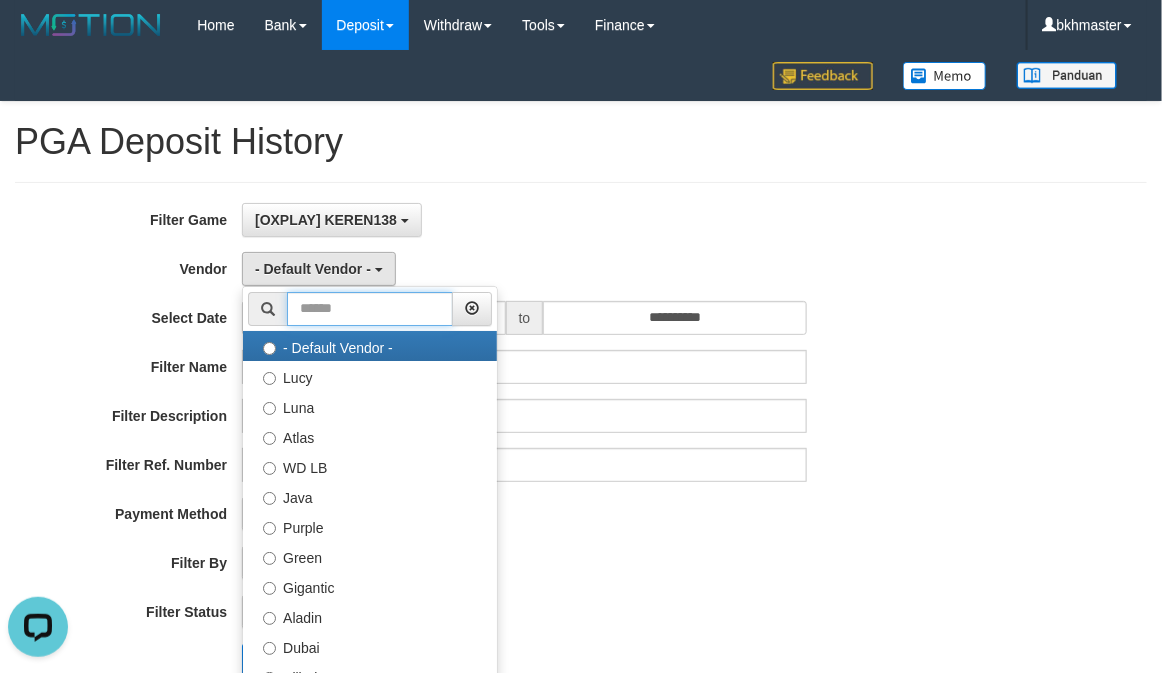 click at bounding box center [370, 309] 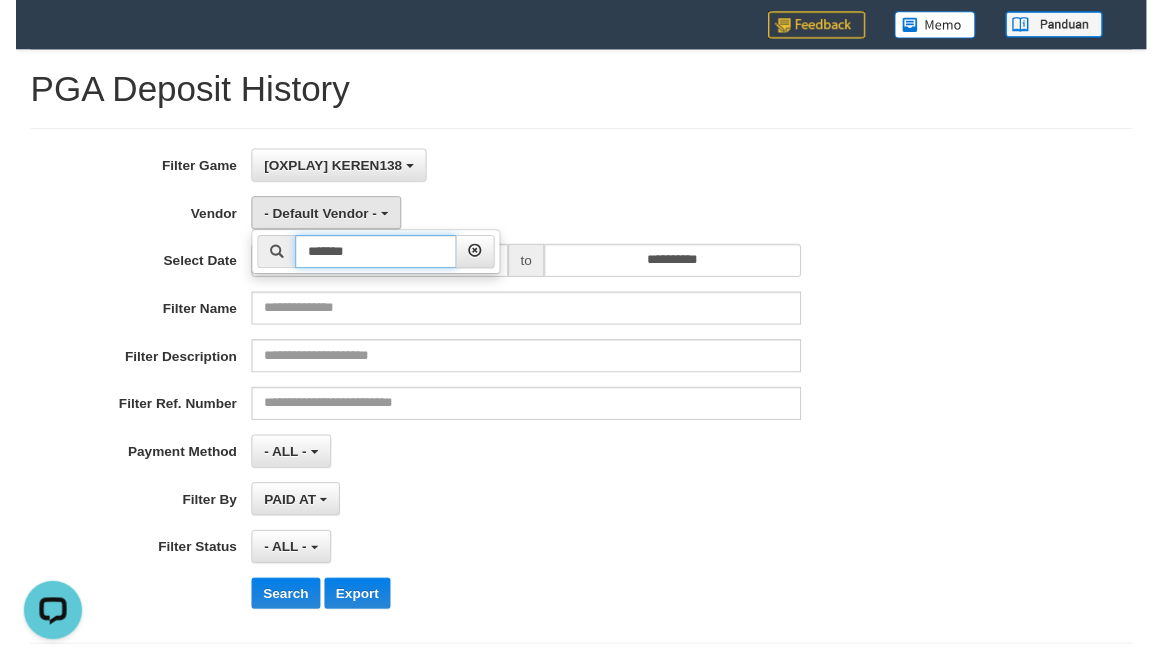 scroll, scrollTop: 125, scrollLeft: 0, axis: vertical 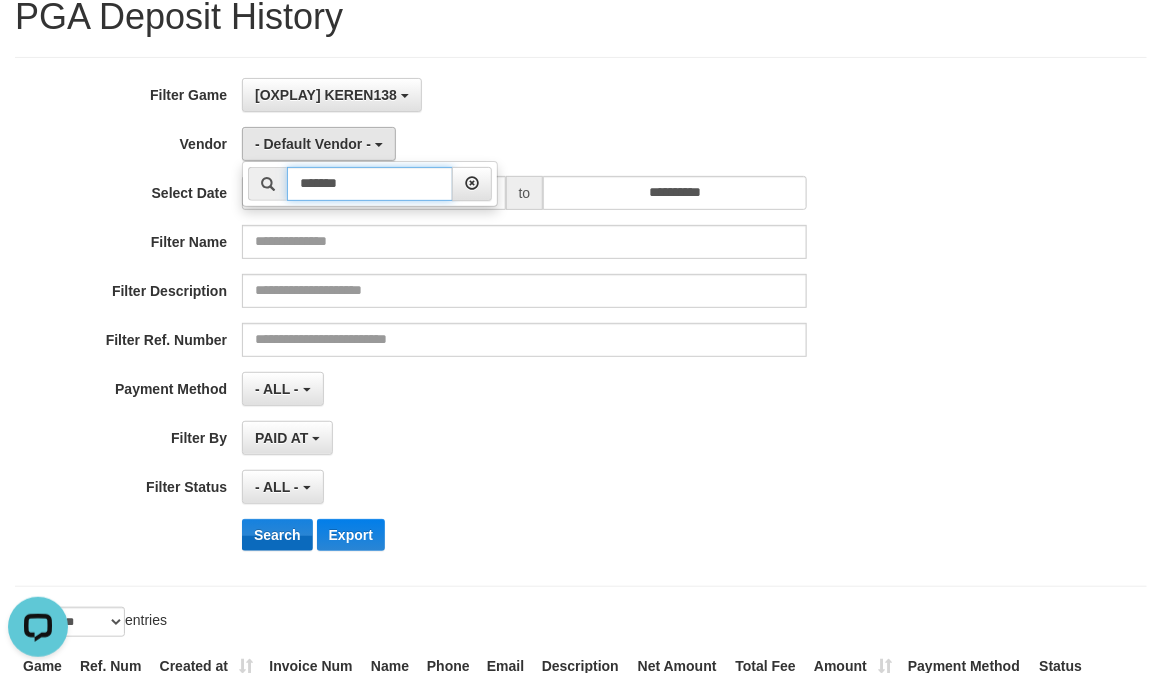 type on "*******" 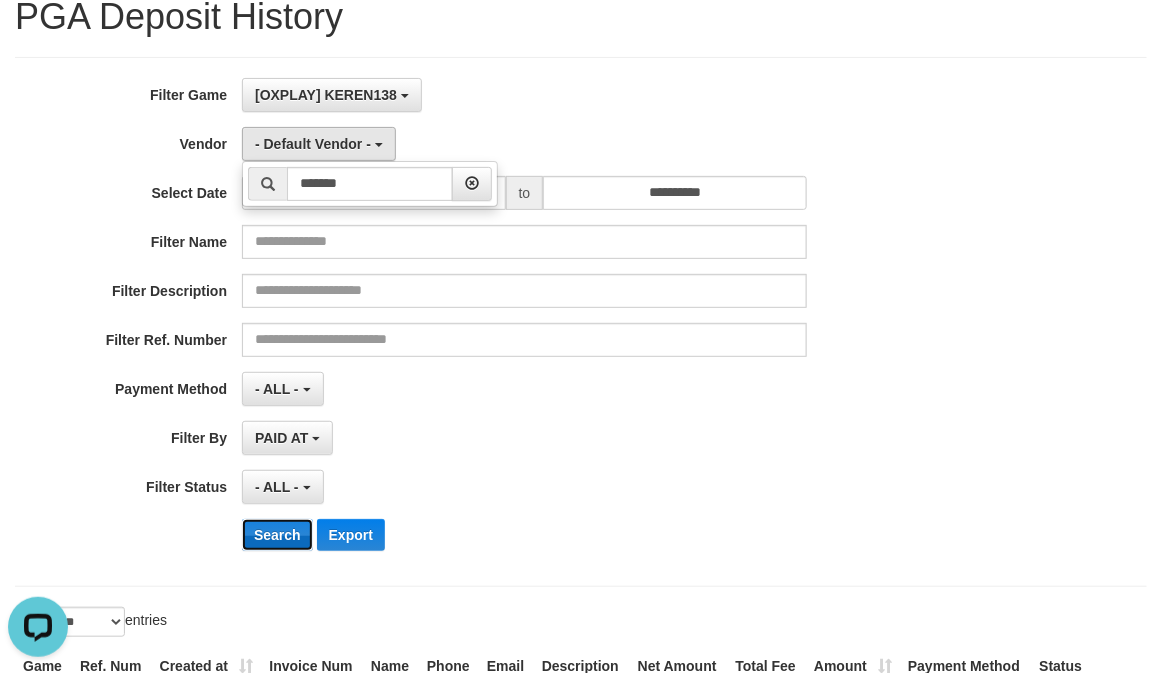 click on "Search" at bounding box center [277, 535] 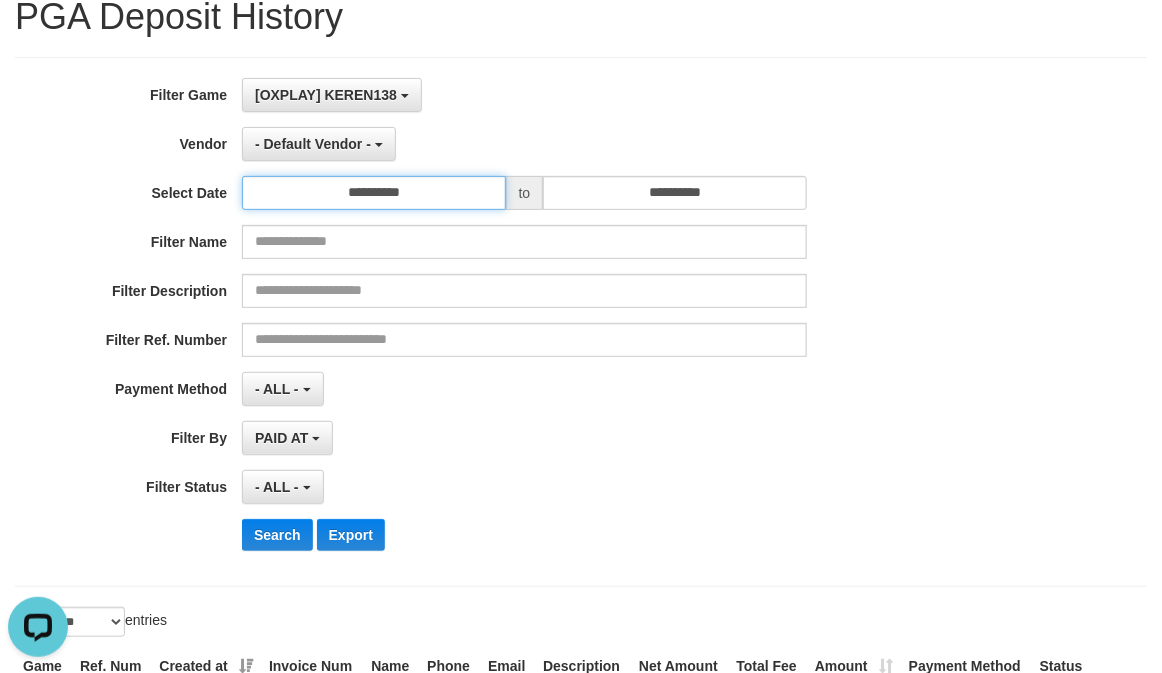 click on "**********" at bounding box center (374, 193) 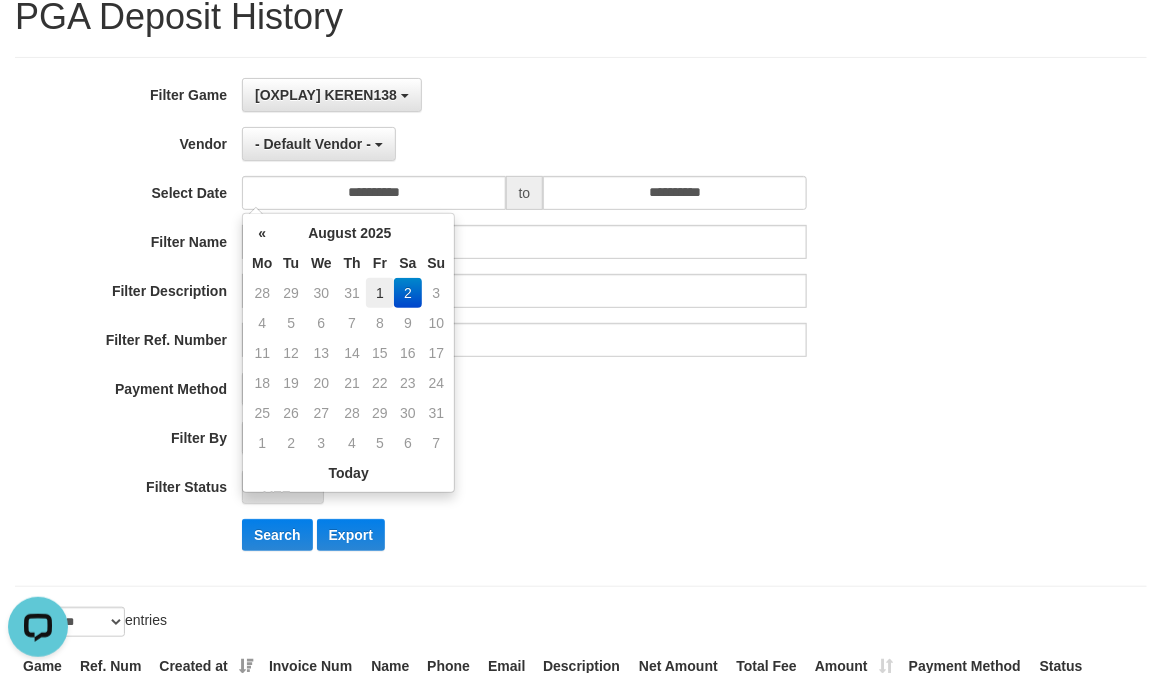 click on "1" at bounding box center [379, 293] 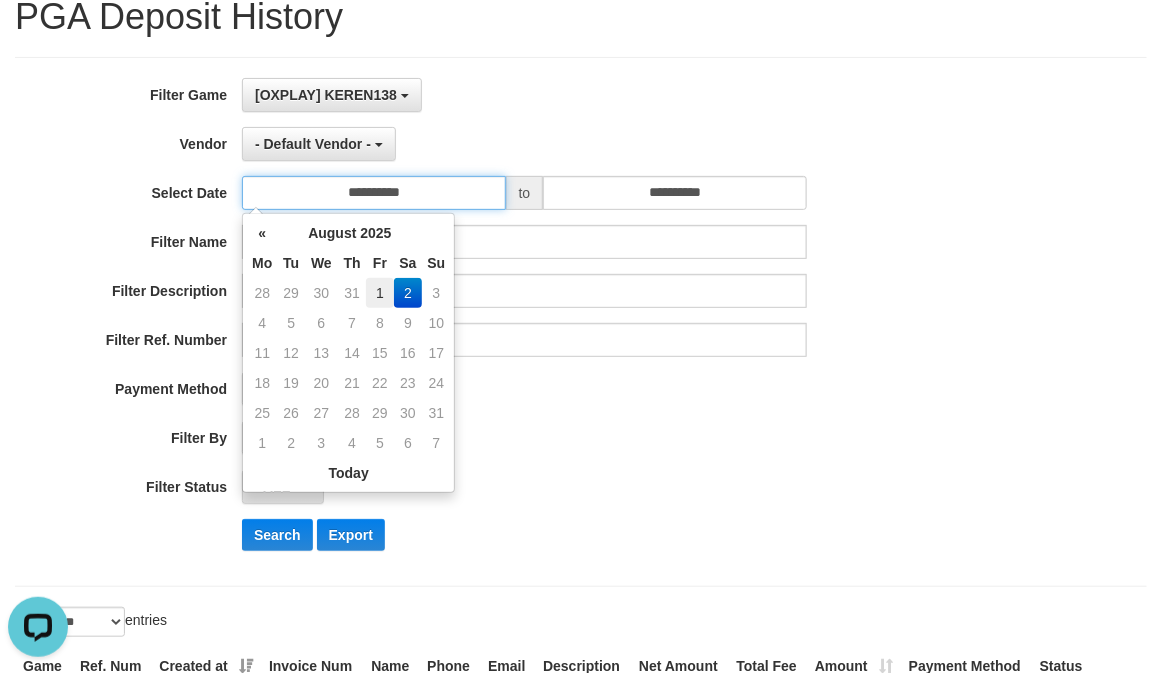 type on "**********" 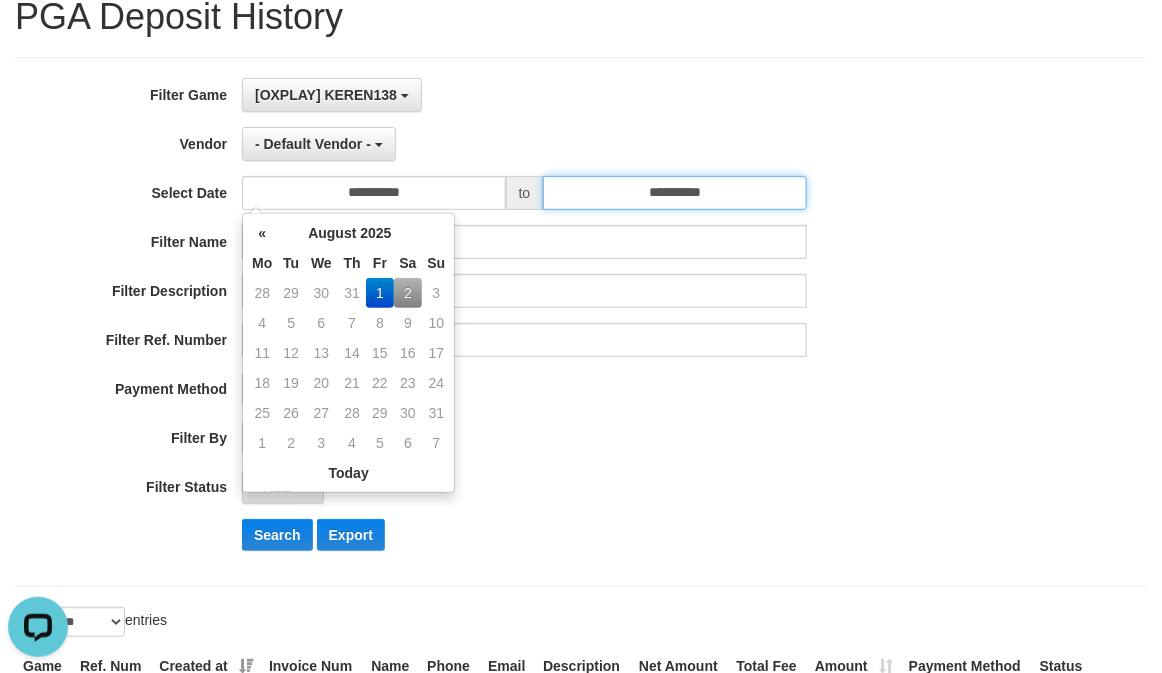 click on "**********" at bounding box center [675, 193] 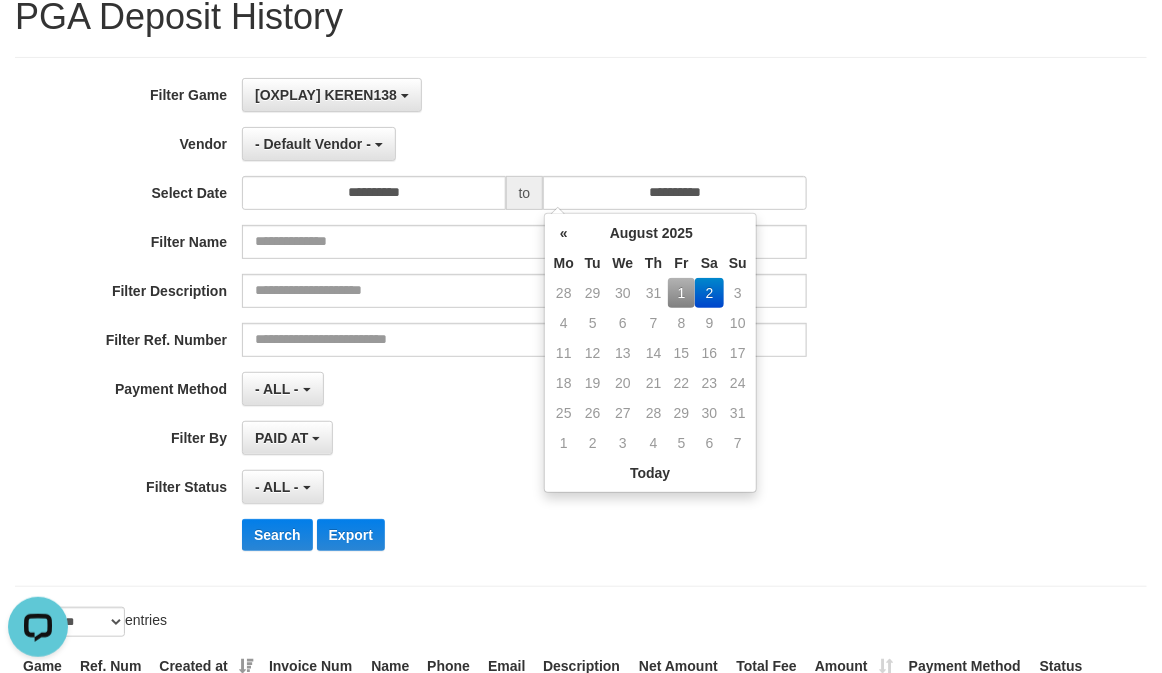 click on "1" at bounding box center [681, 293] 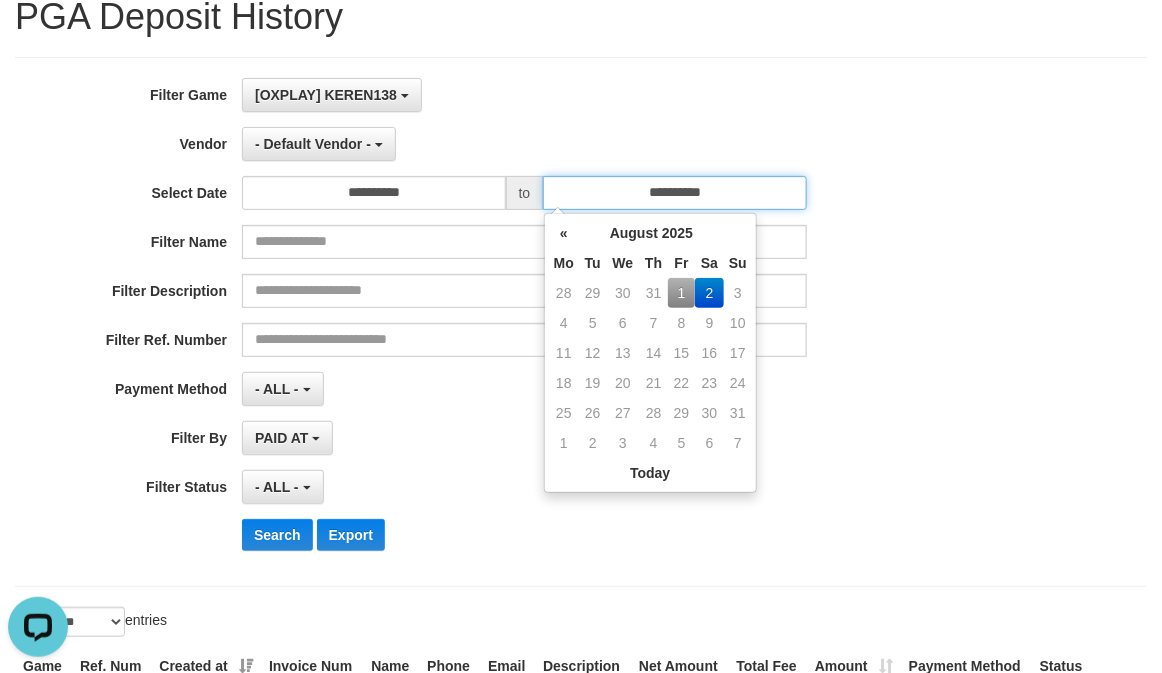 type on "**********" 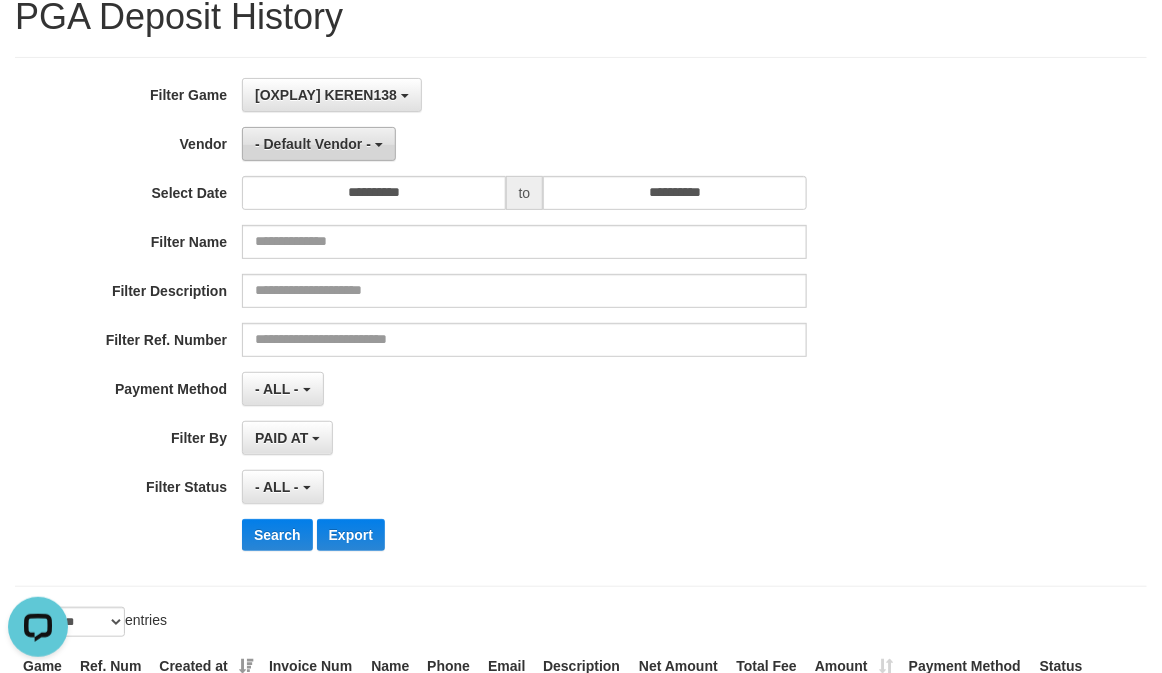 click on "- Default Vendor -" at bounding box center (313, 144) 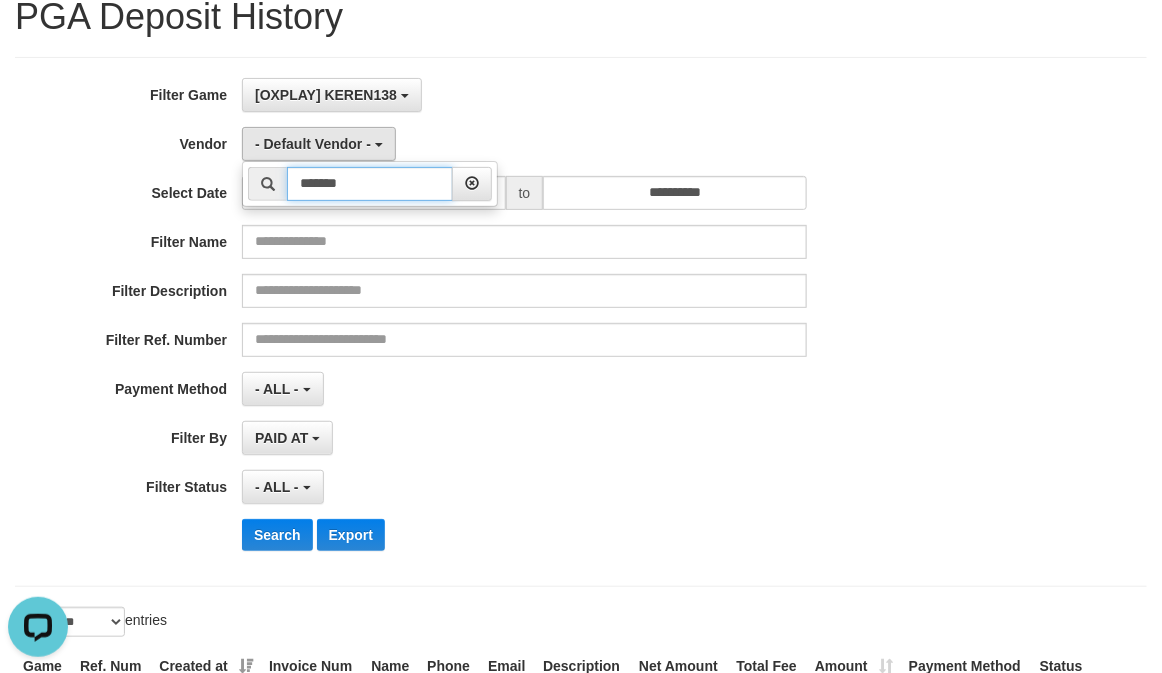click on "*******" at bounding box center (370, 184) 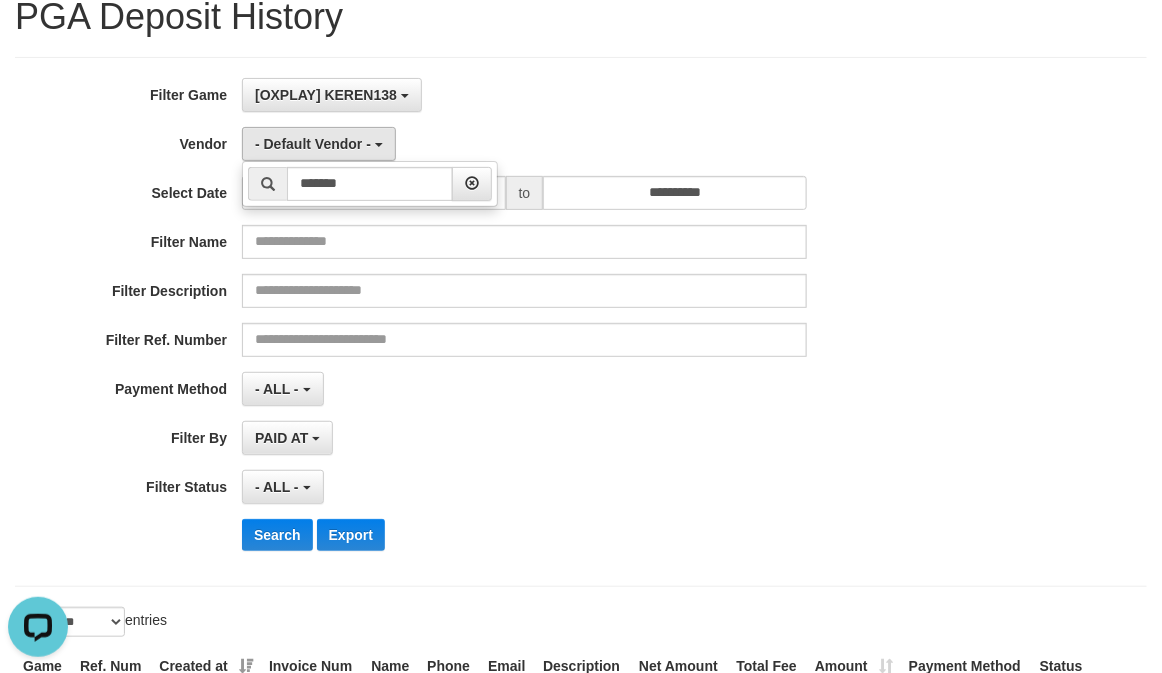 click on "**********" at bounding box center [484, 322] 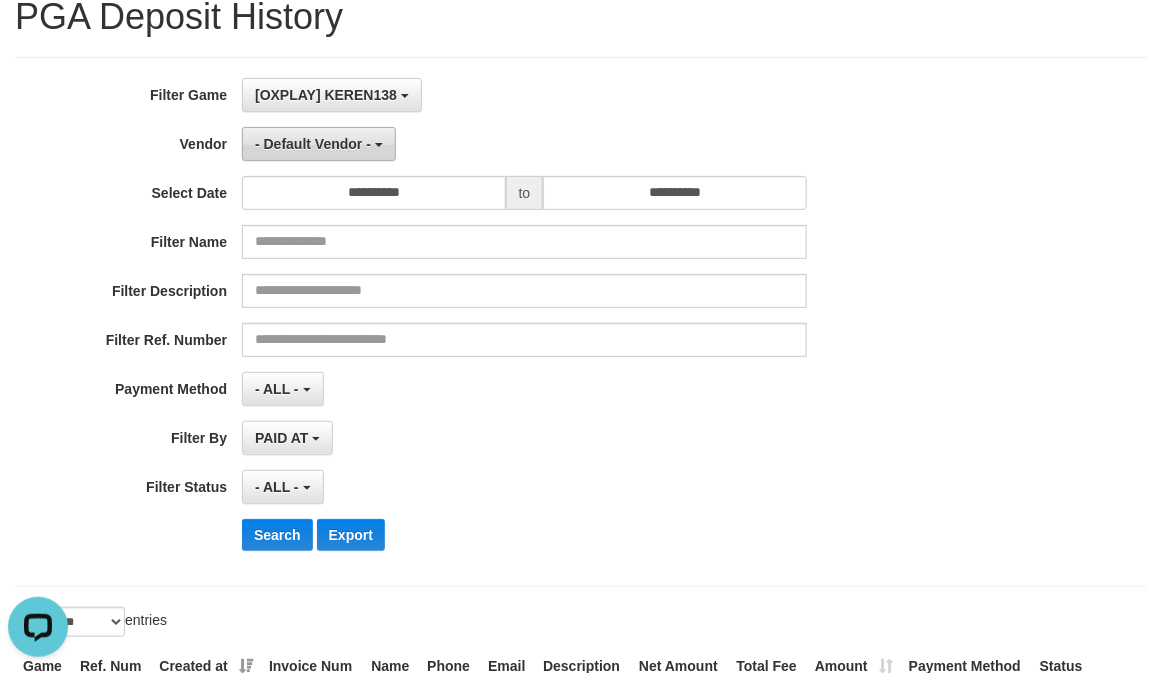 click on "- Default Vendor -" at bounding box center [319, 144] 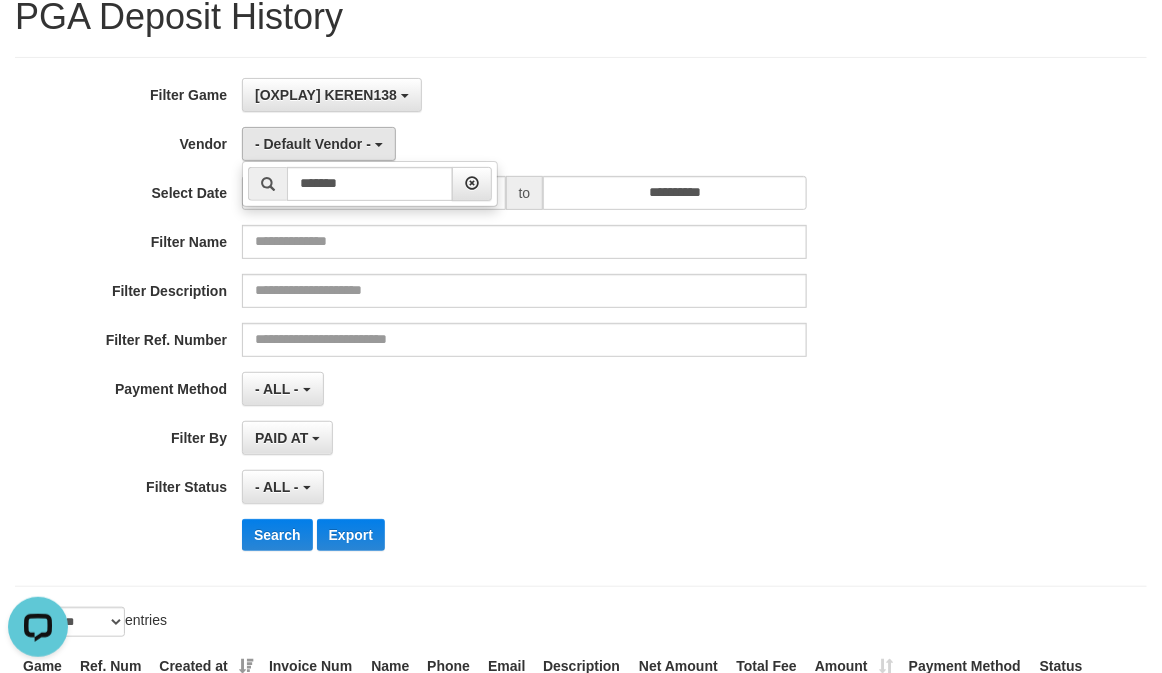 click at bounding box center (268, 184) 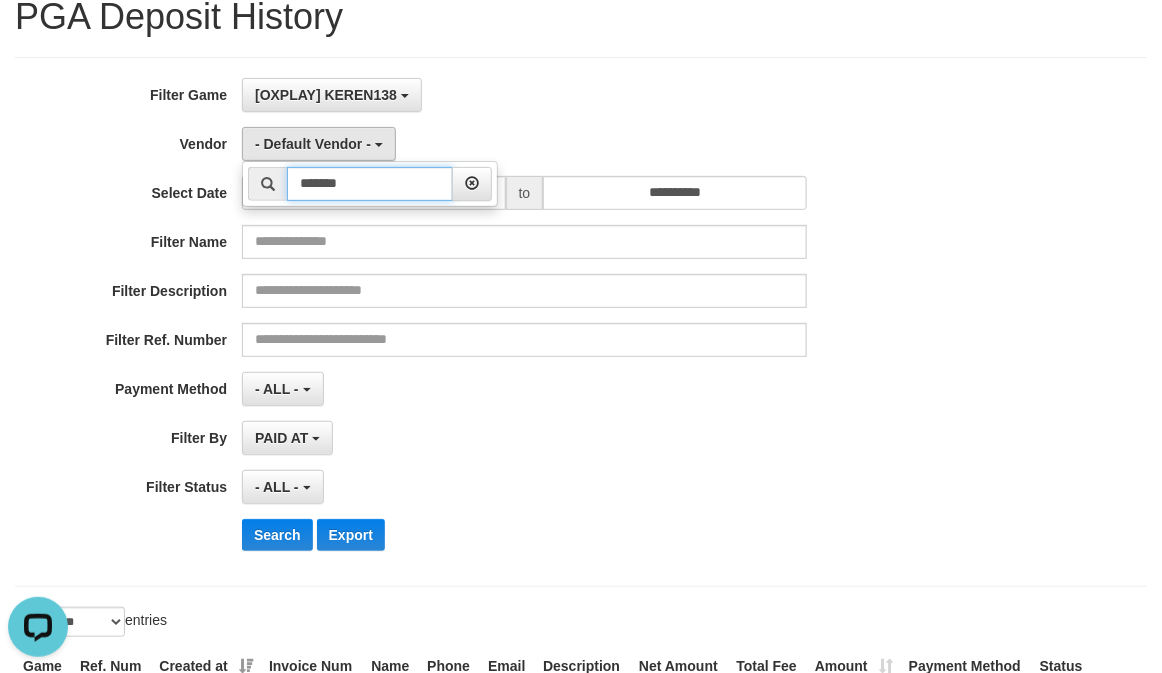 click on "*******" at bounding box center (370, 184) 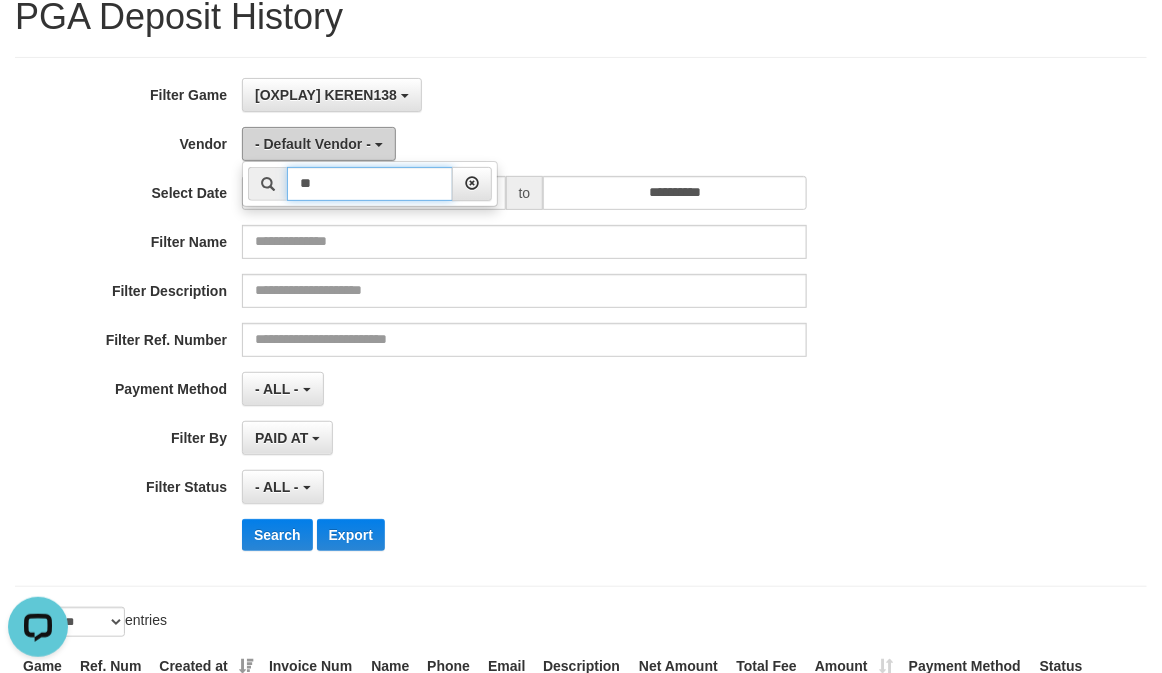 type on "*" 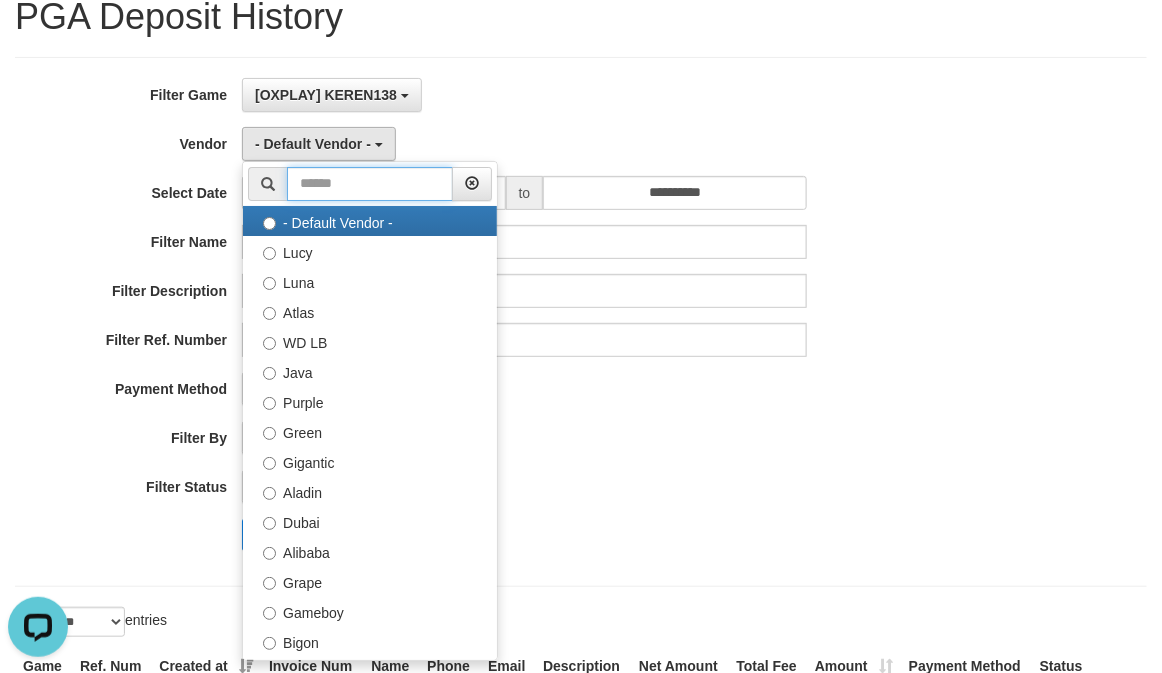 click at bounding box center [370, 184] 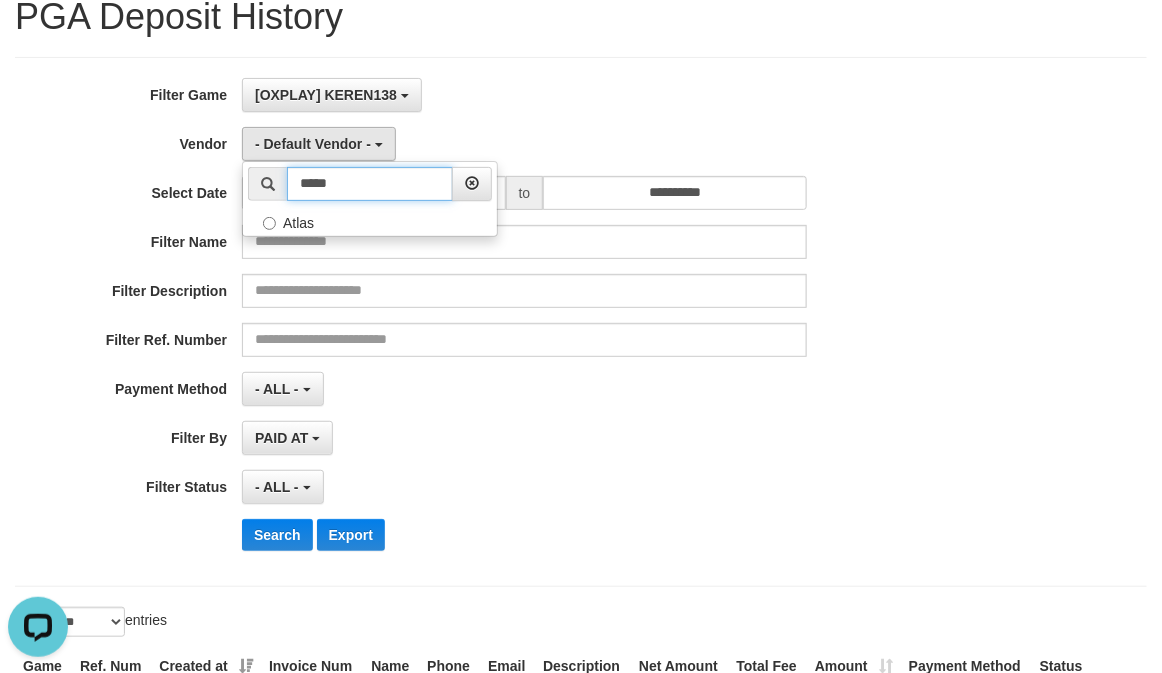 click on "*****" at bounding box center [370, 184] 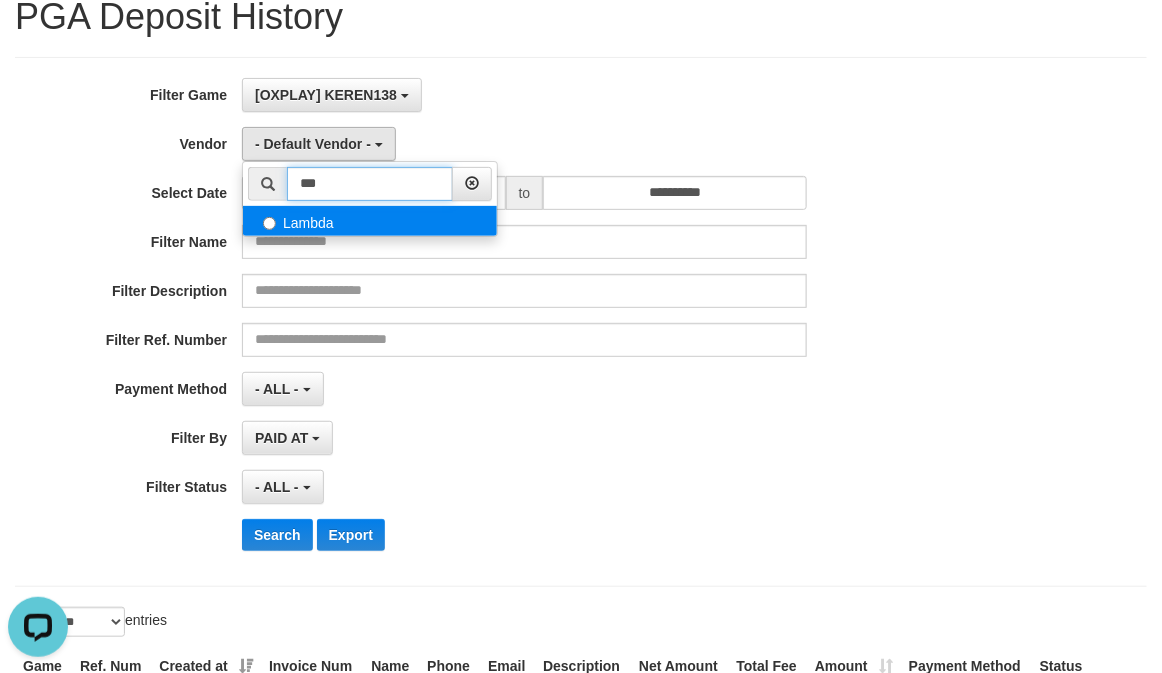 type on "***" 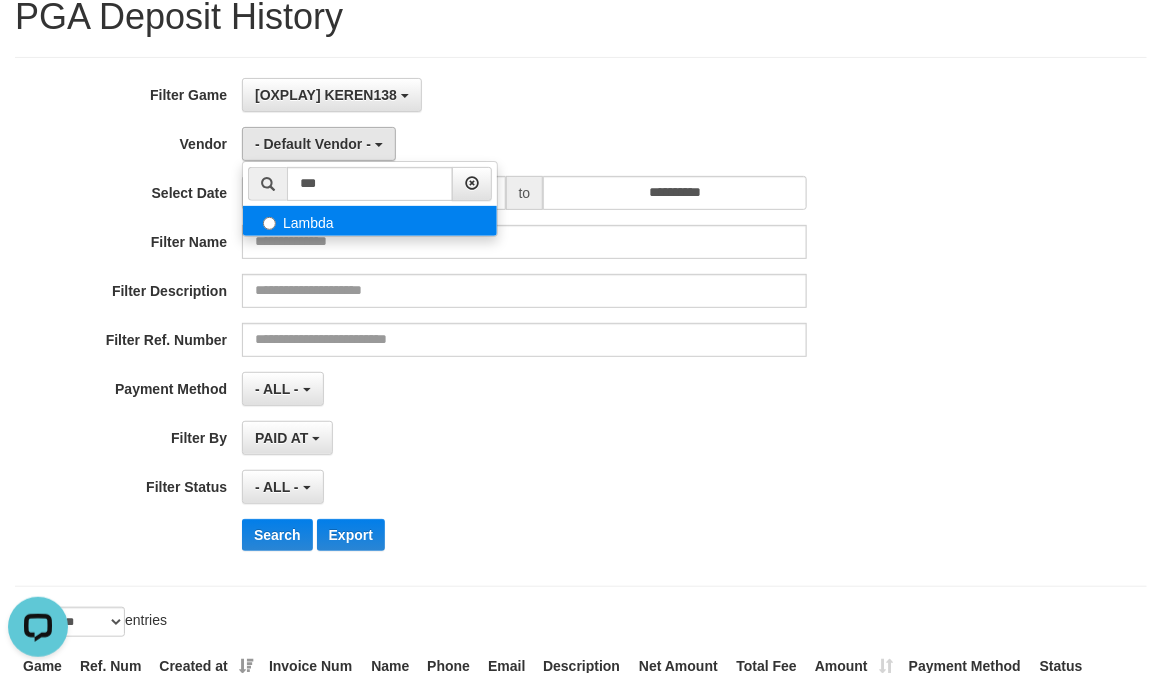 select on "**********" 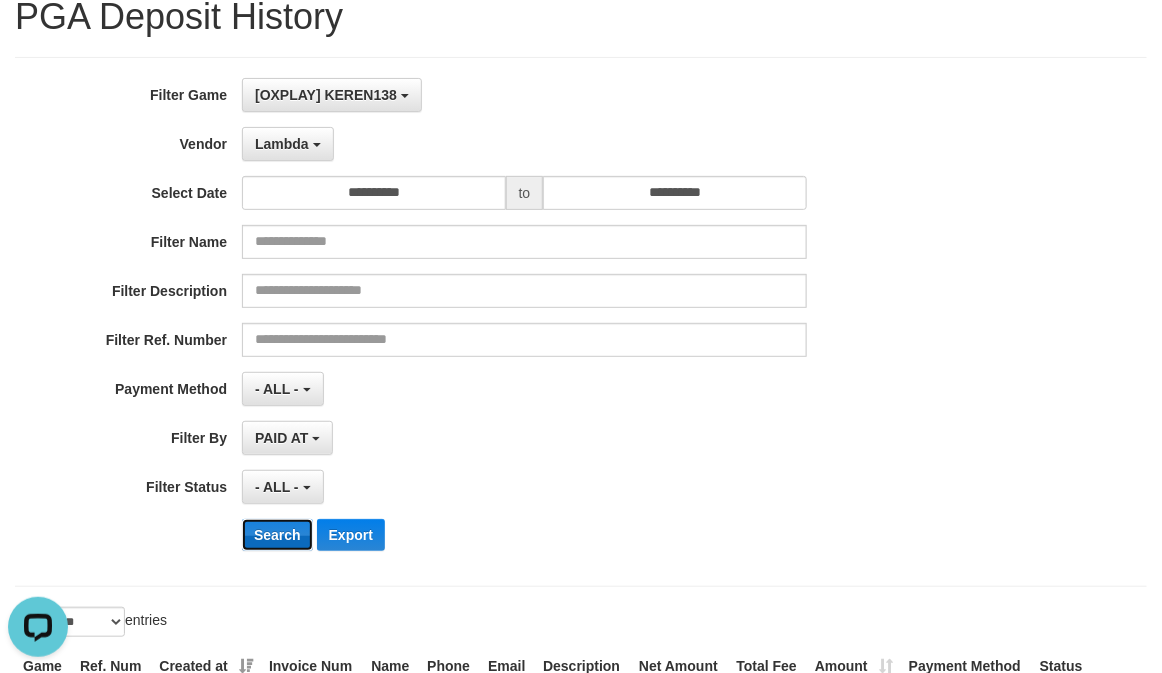 click on "Search" at bounding box center [277, 535] 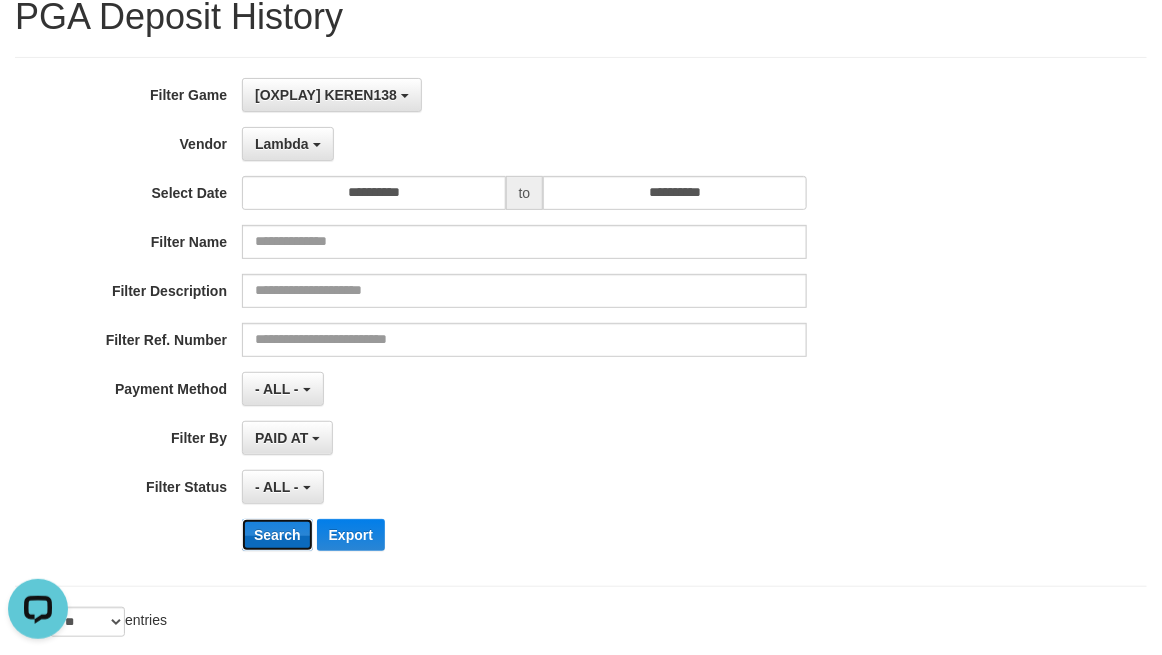 click on "Search" at bounding box center (277, 535) 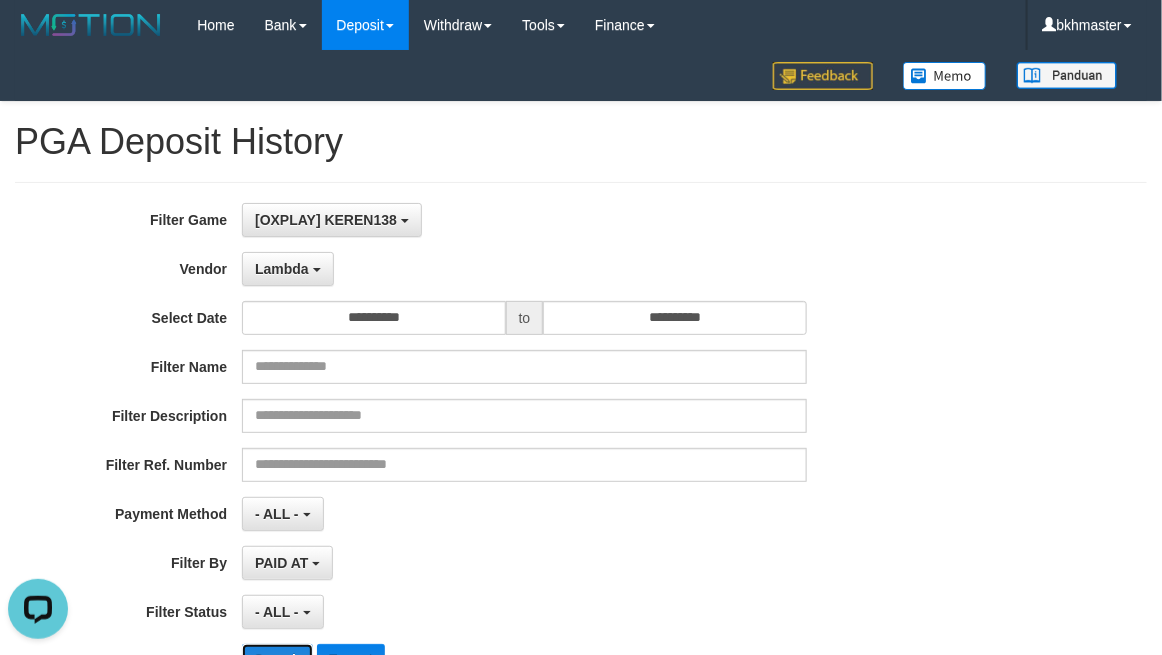 scroll, scrollTop: 500, scrollLeft: 0, axis: vertical 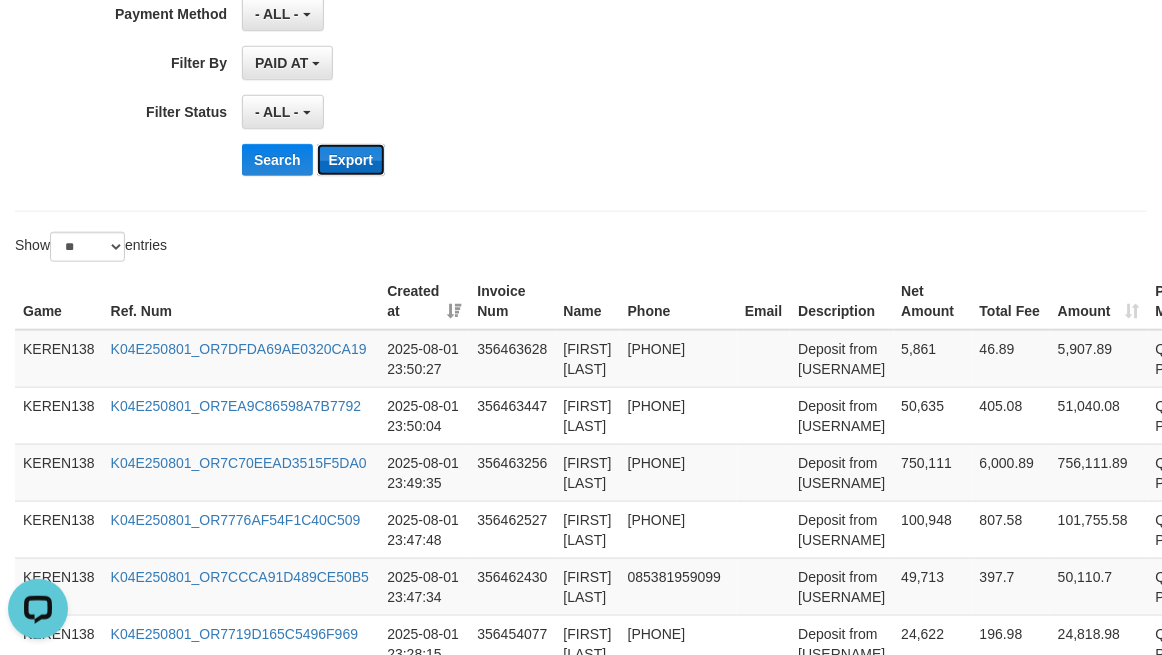 click on "Export" at bounding box center [351, 160] 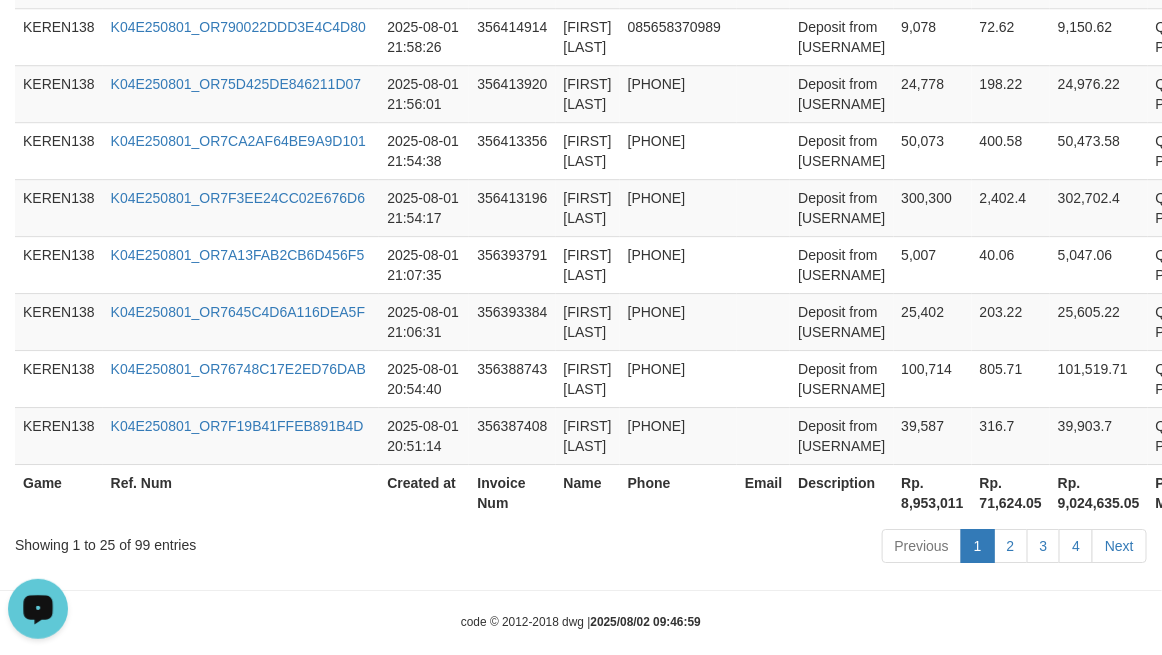 scroll, scrollTop: 1826, scrollLeft: 0, axis: vertical 